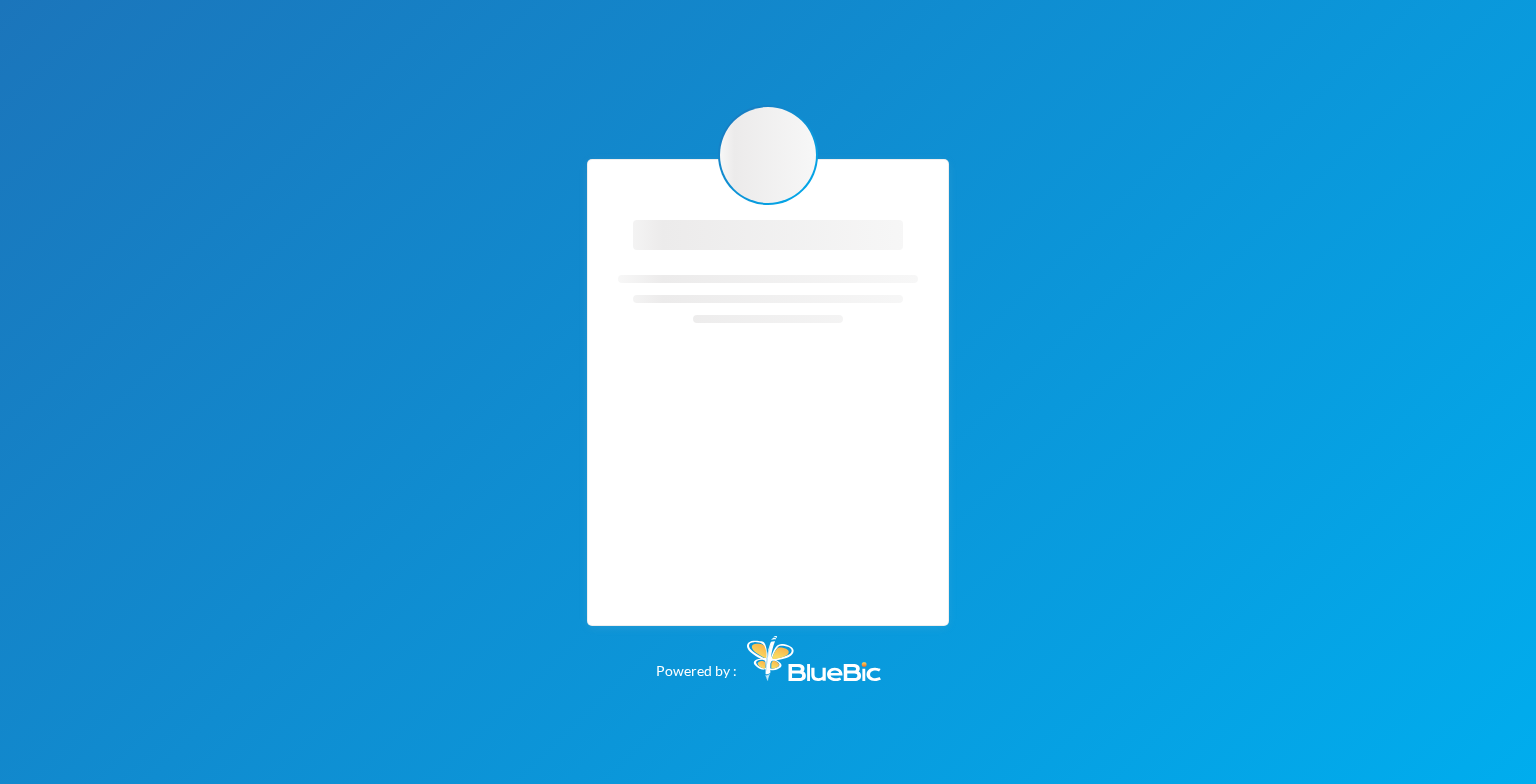 scroll, scrollTop: 0, scrollLeft: 0, axis: both 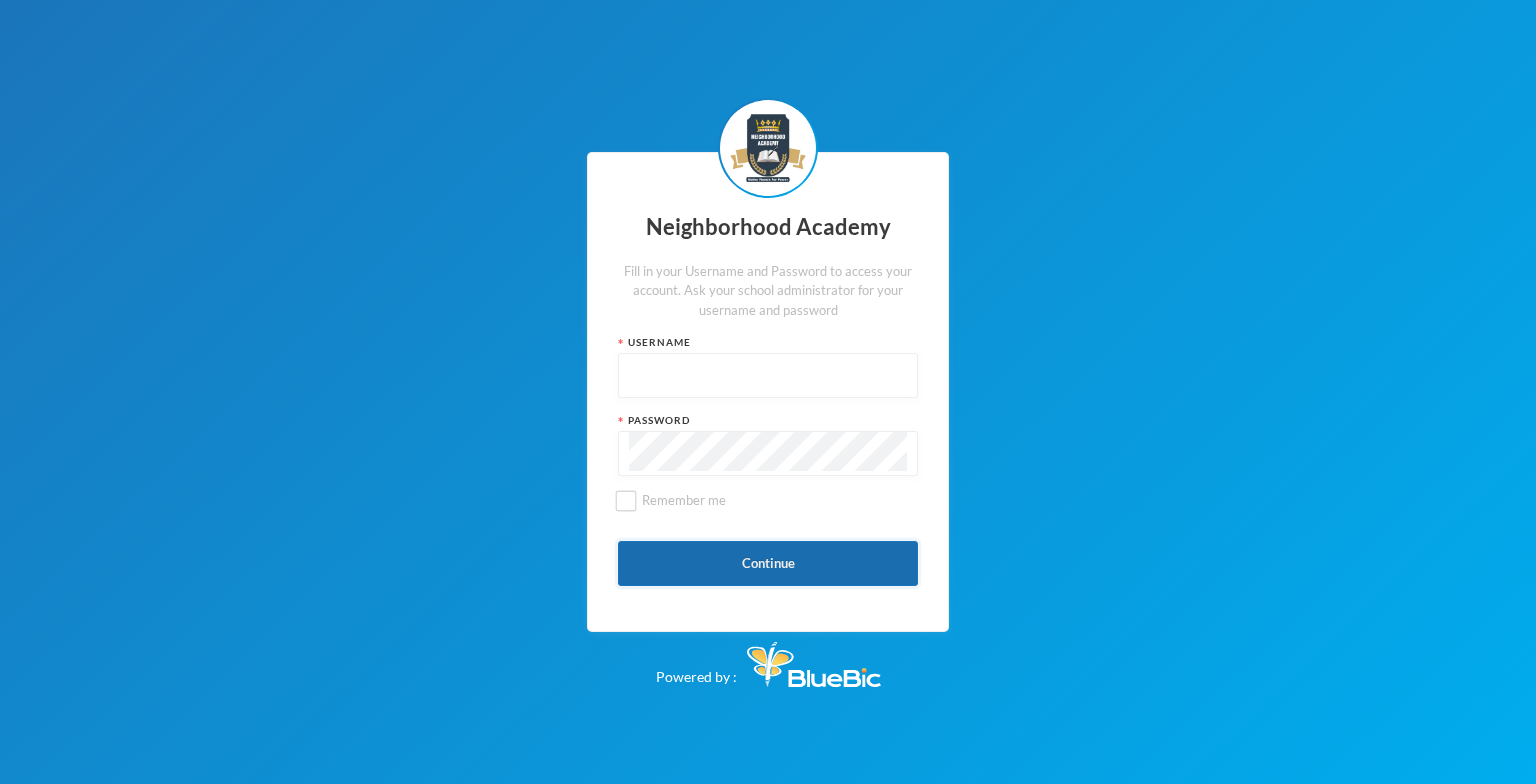type on "admin" 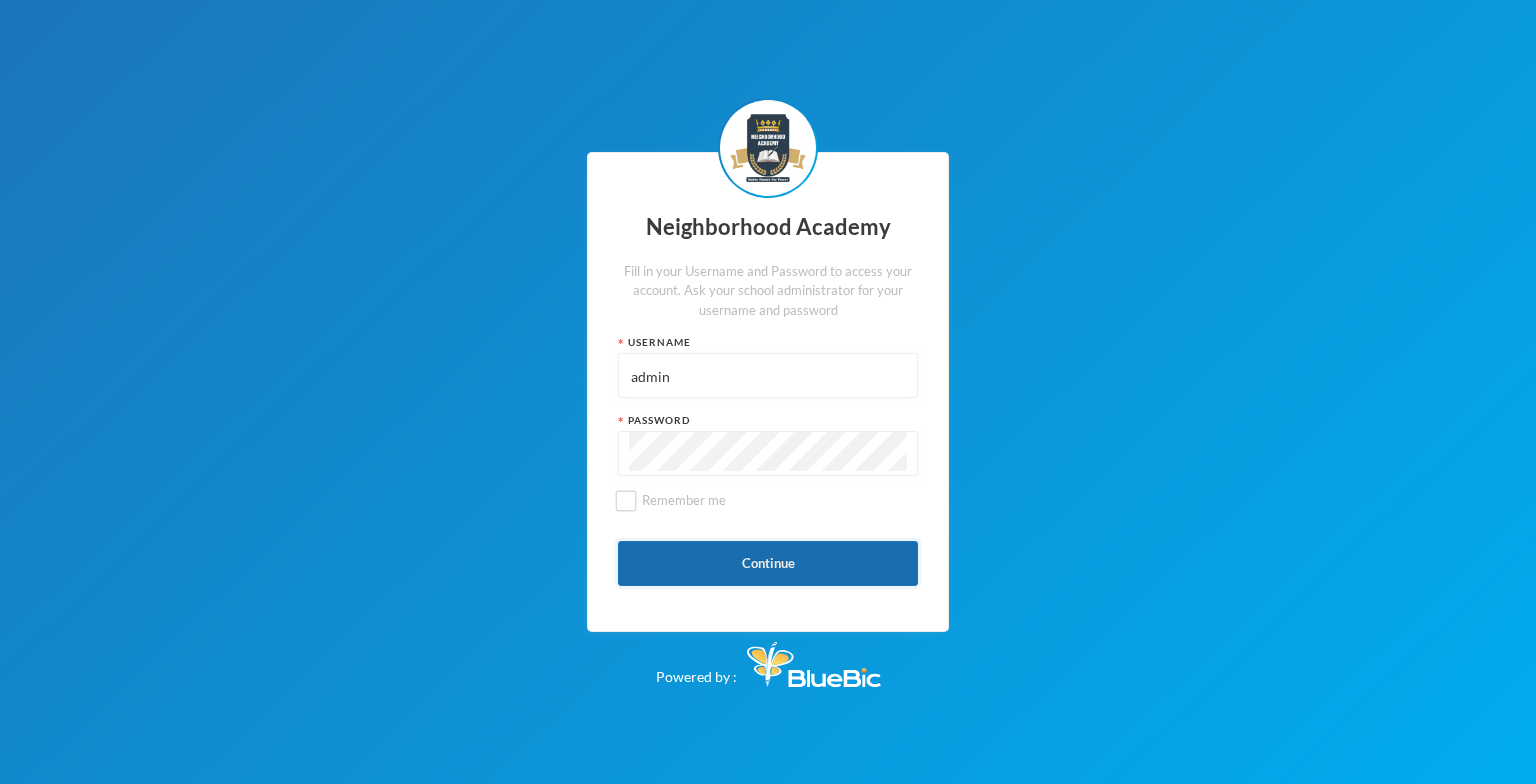 click on "Continue" at bounding box center (768, 563) 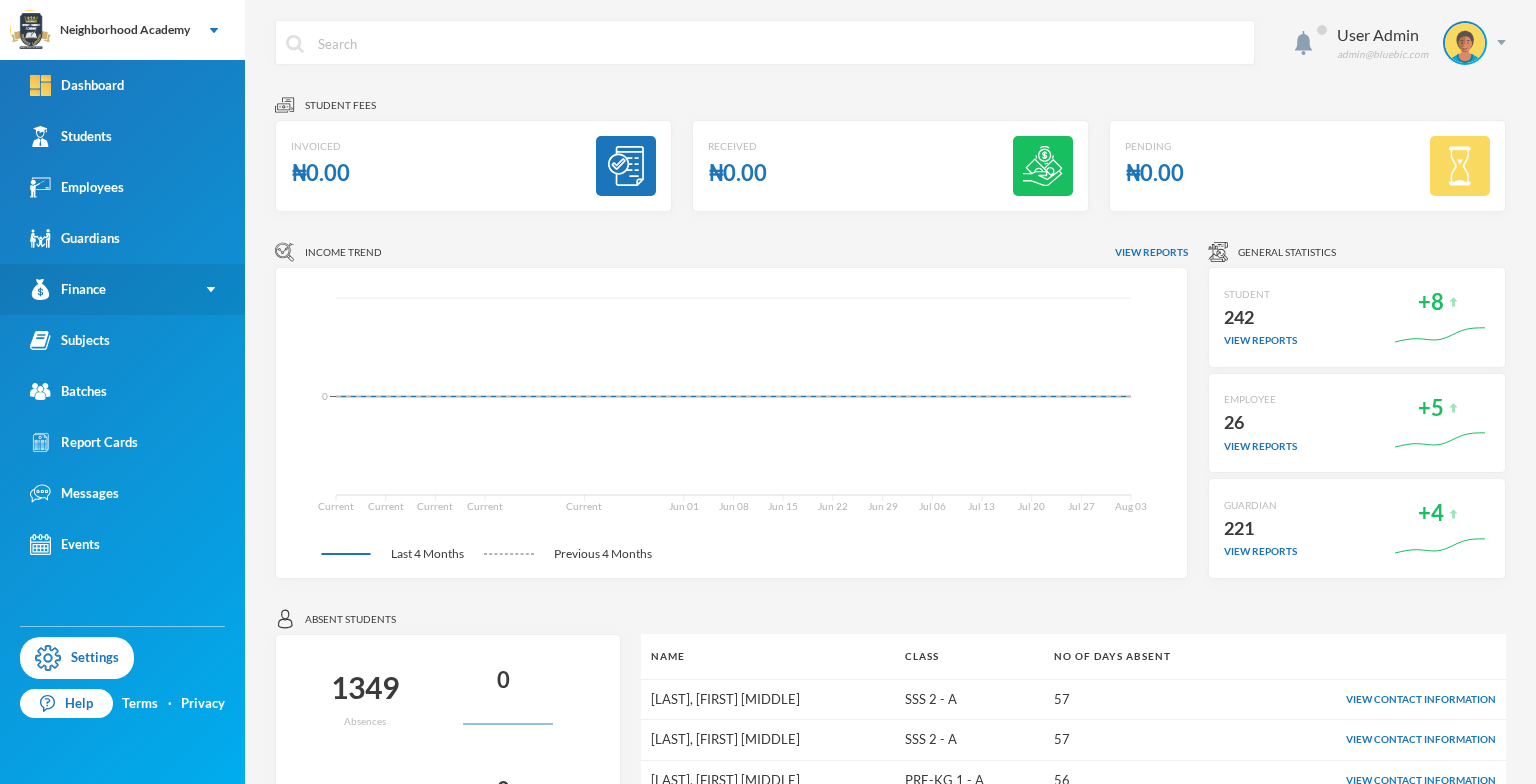 click on "Finance" at bounding box center (122, 289) 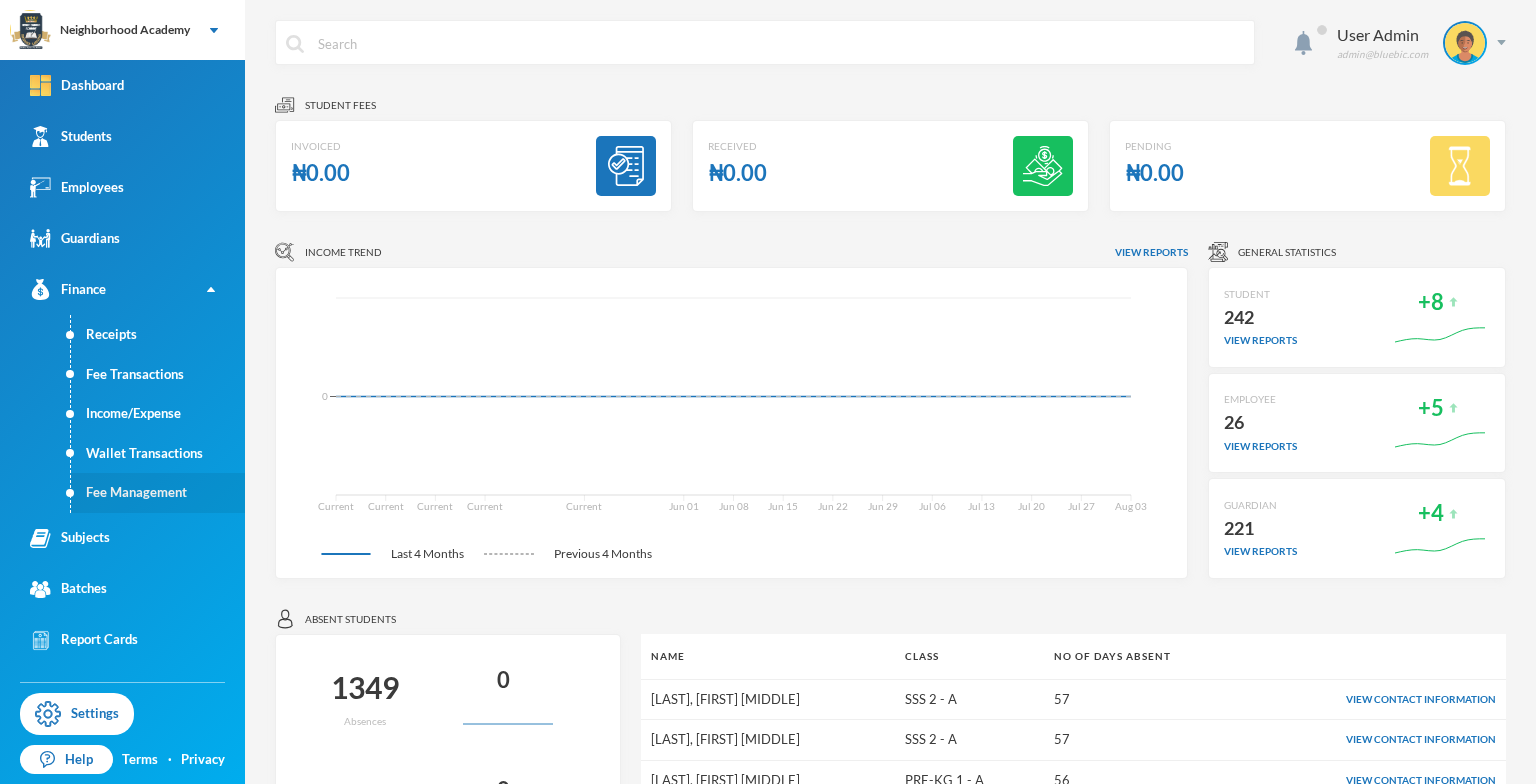 click on "Fee Management" at bounding box center (158, 493) 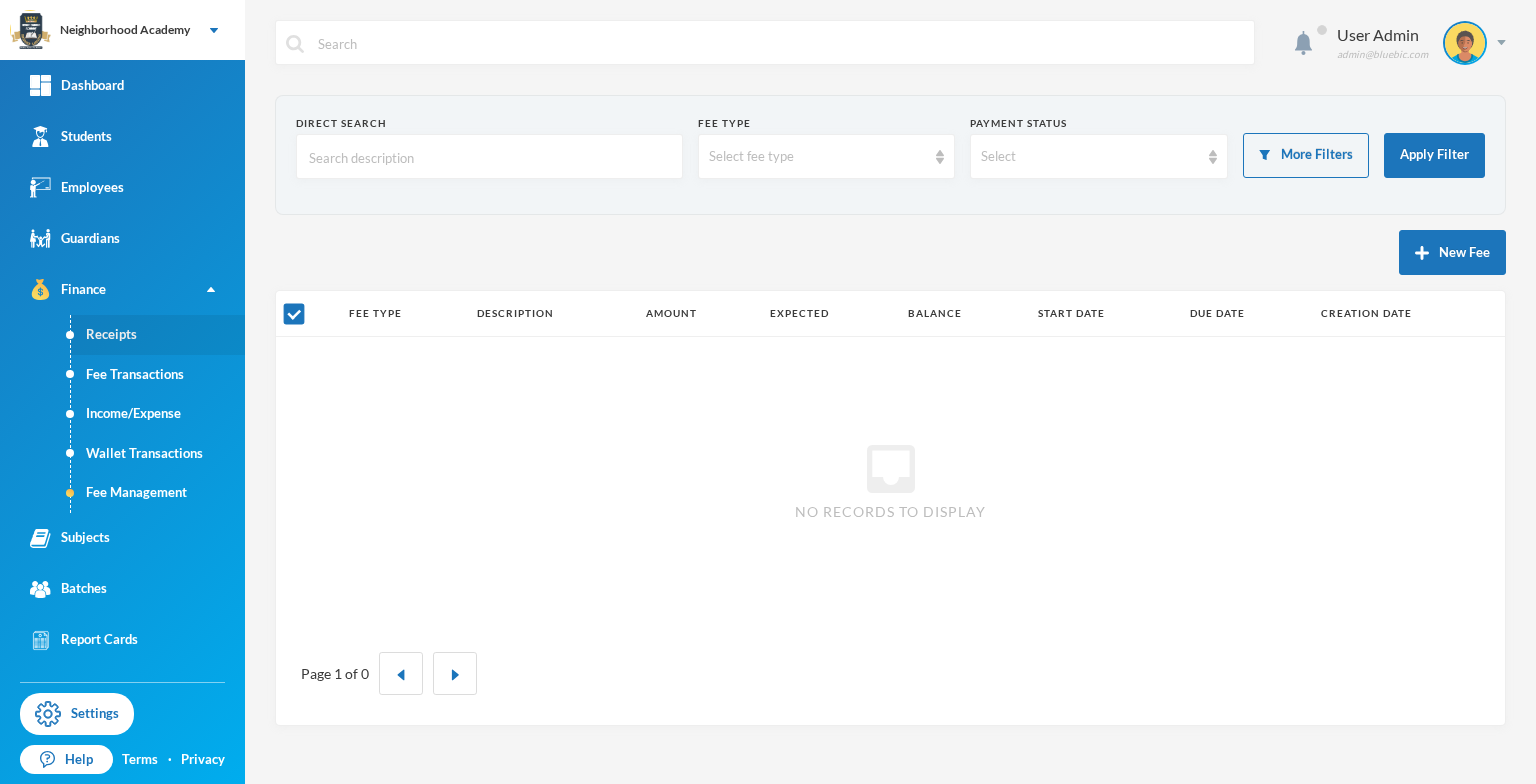click on "Receipts" at bounding box center (158, 335) 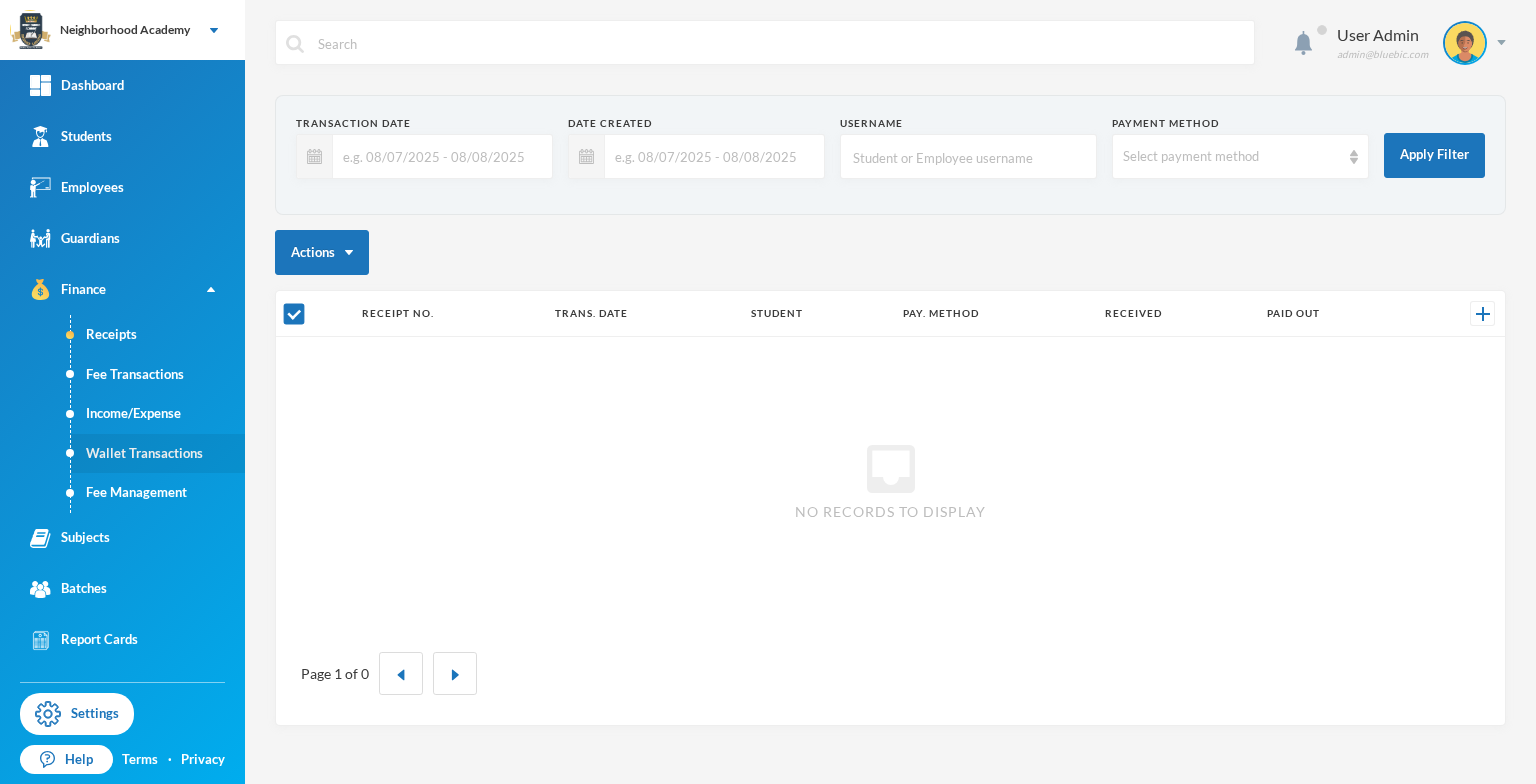 click on "Wallet Transactions" at bounding box center [158, 454] 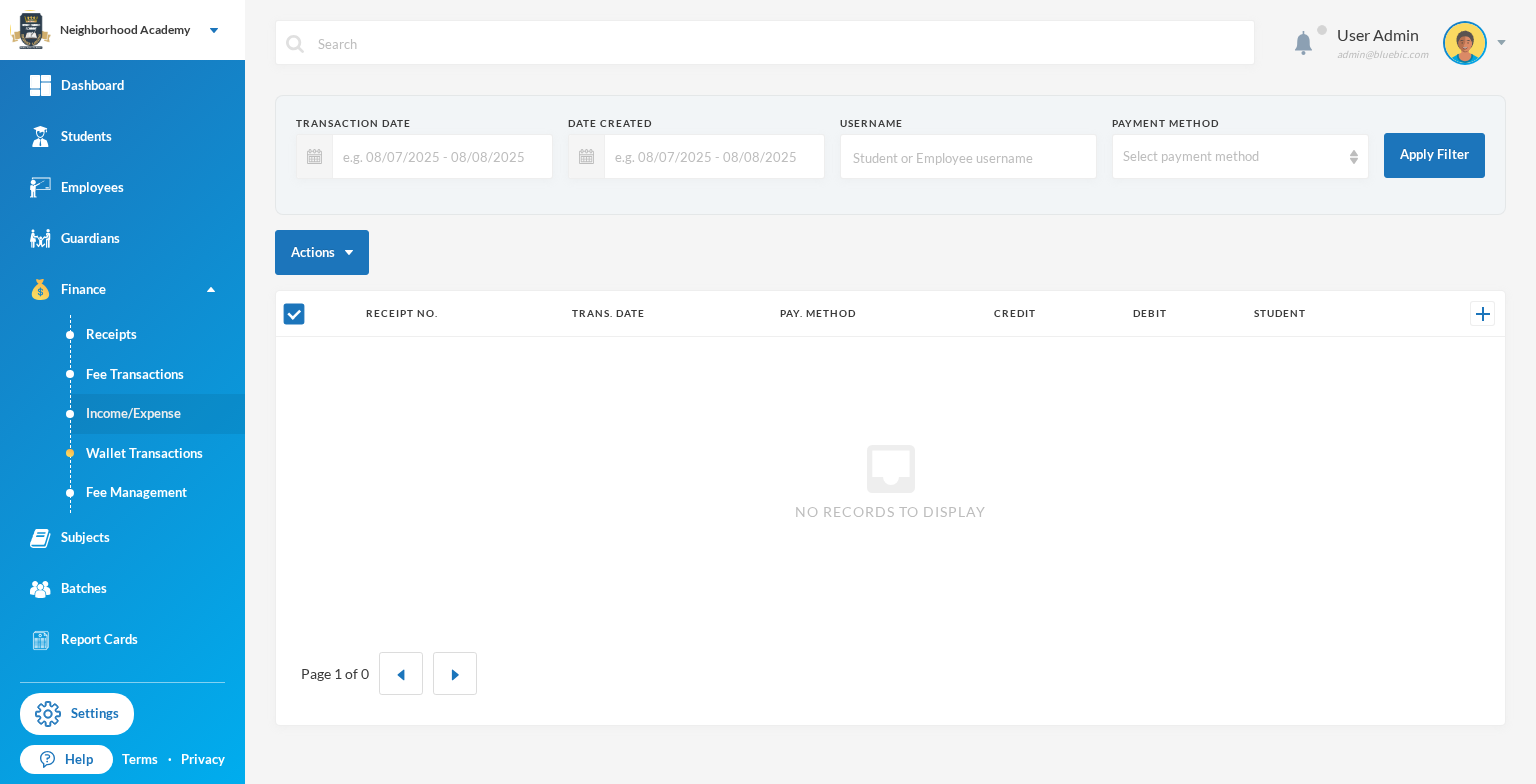 click on "Income/Expense" at bounding box center [158, 414] 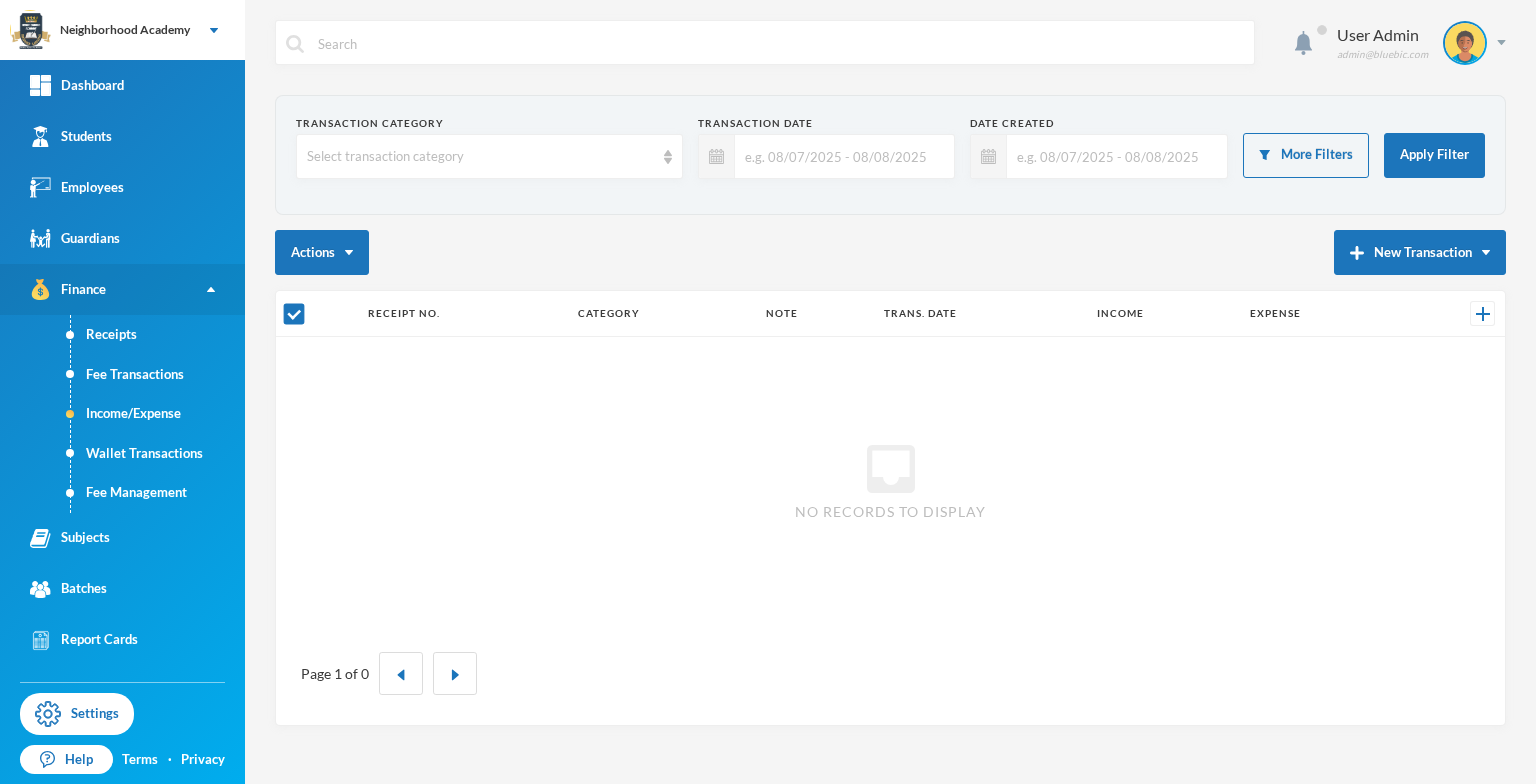 click on "Finance" at bounding box center (68, 289) 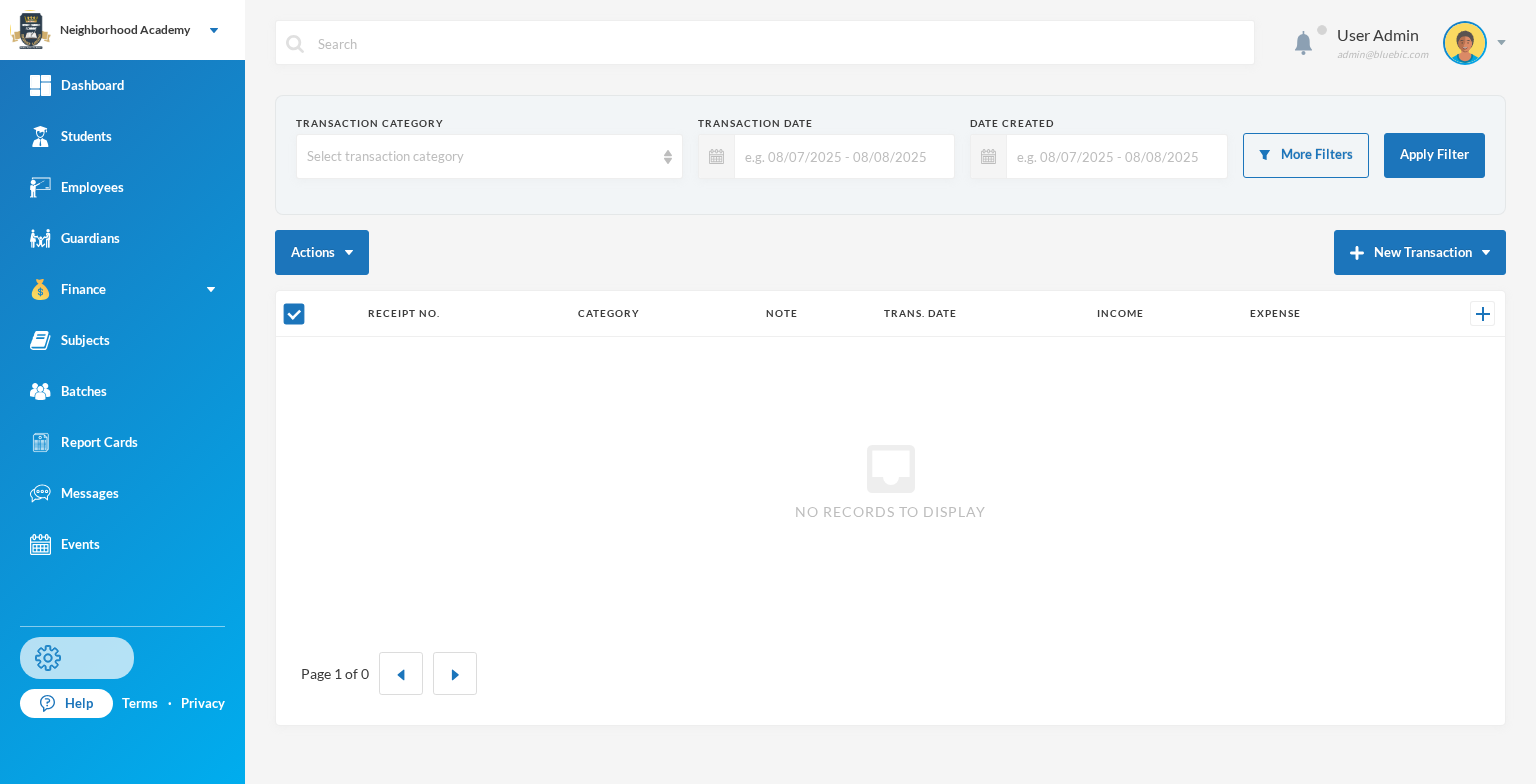 click on "Settings" at bounding box center (77, 658) 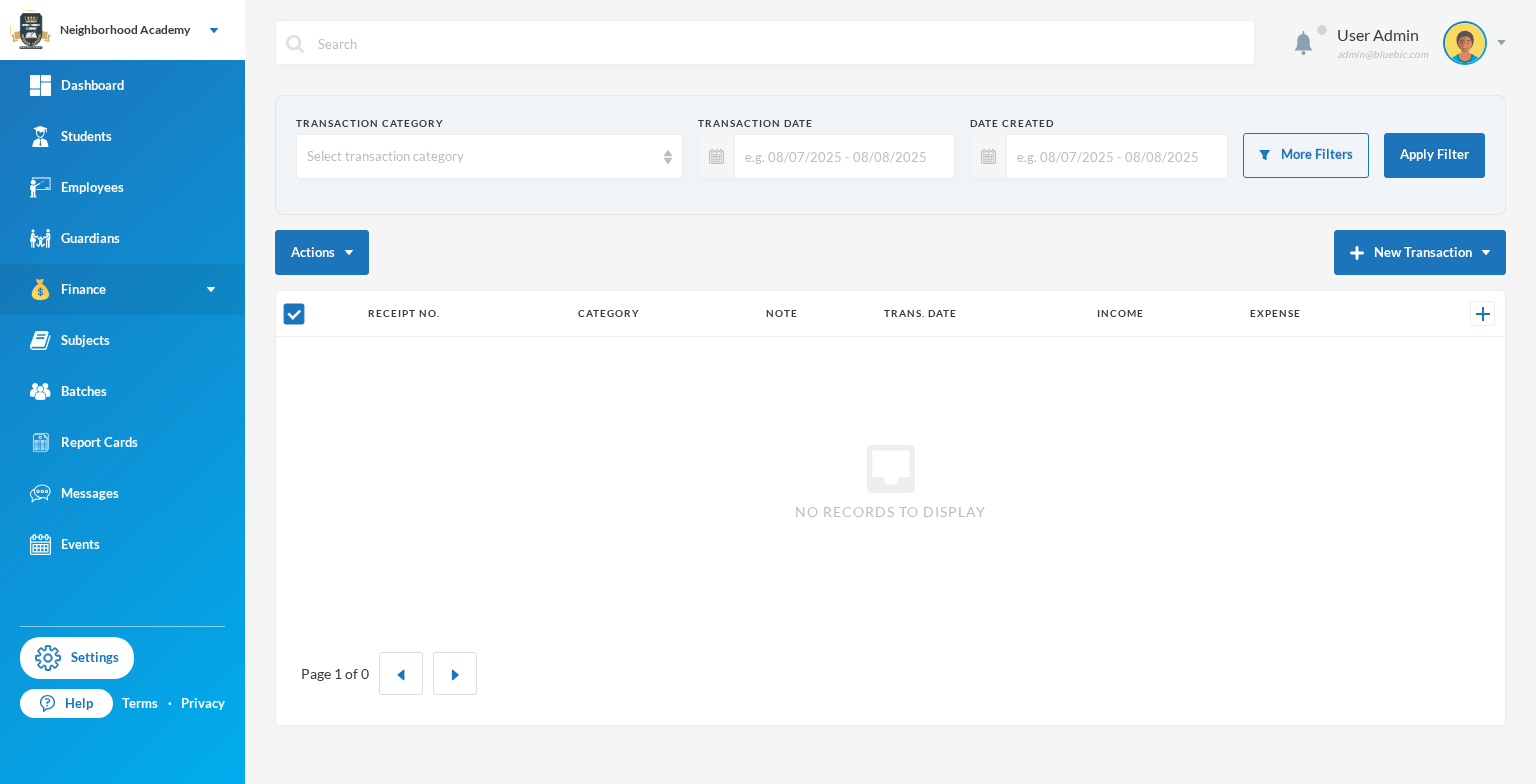 click on "Finance" at bounding box center [68, 289] 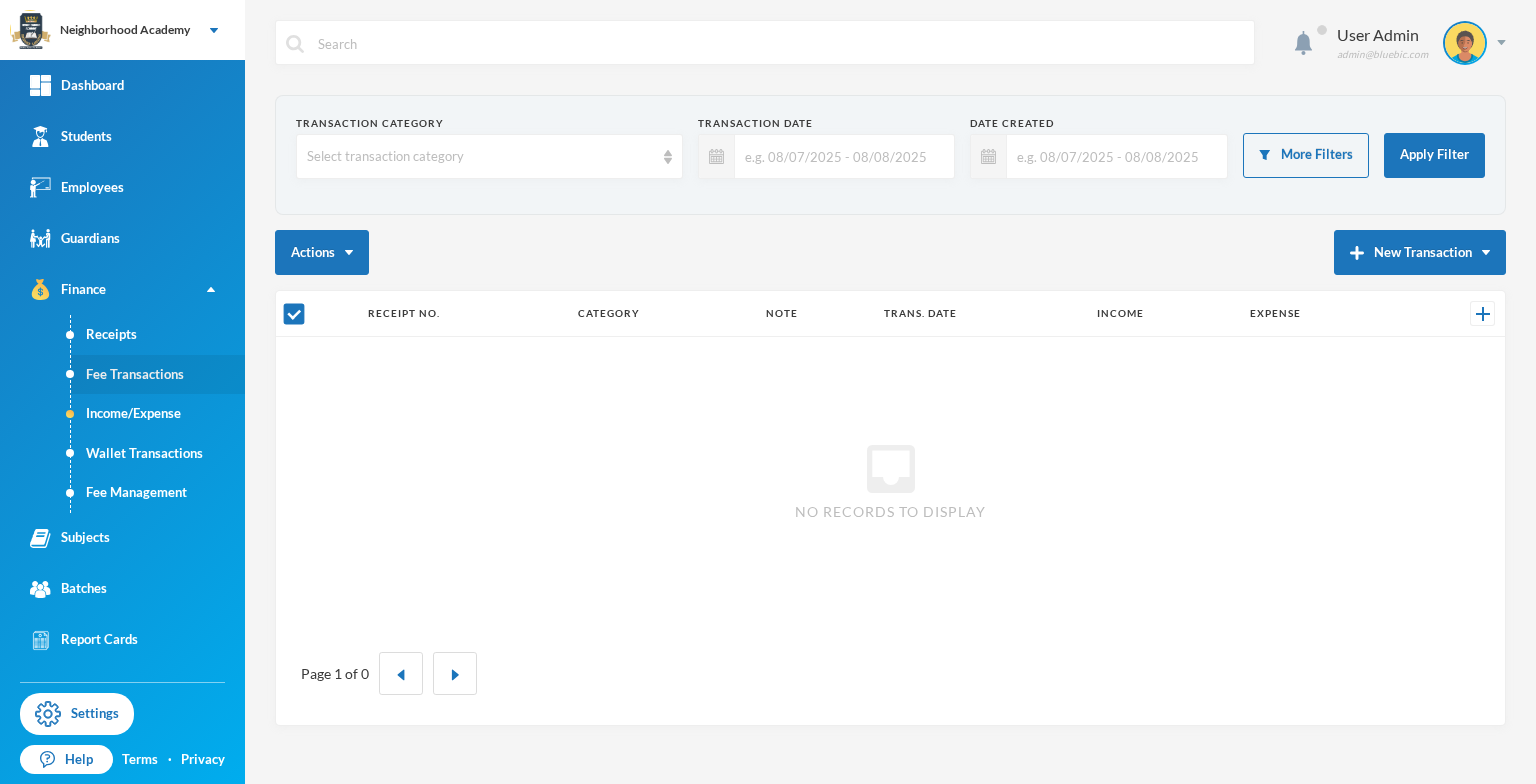 click on "Fee Transactions" at bounding box center [158, 375] 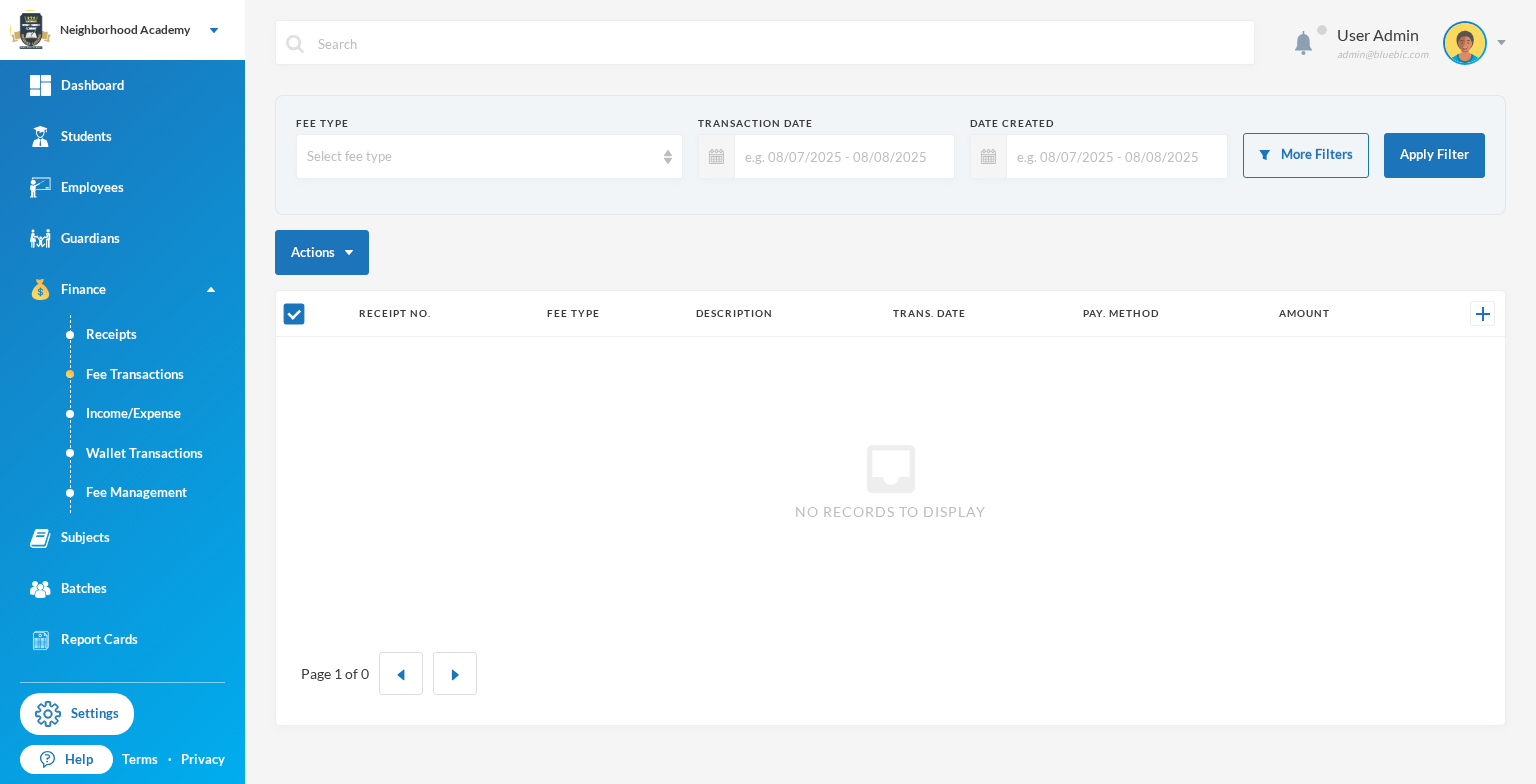 click on "Fee Type Select fee type Transaction Date Date Created More Filters Apply Filter" at bounding box center (890, 155) 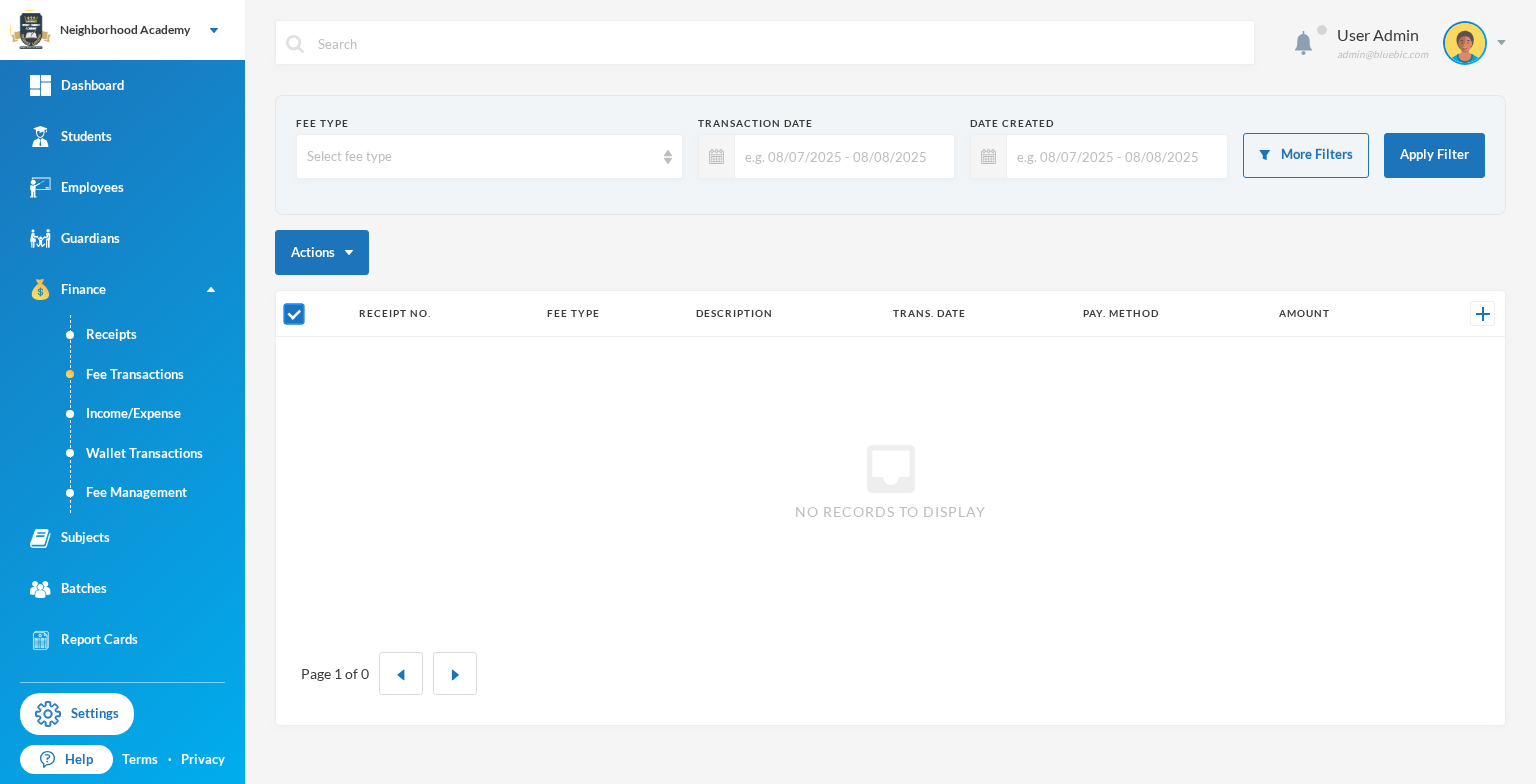click at bounding box center (294, 314) 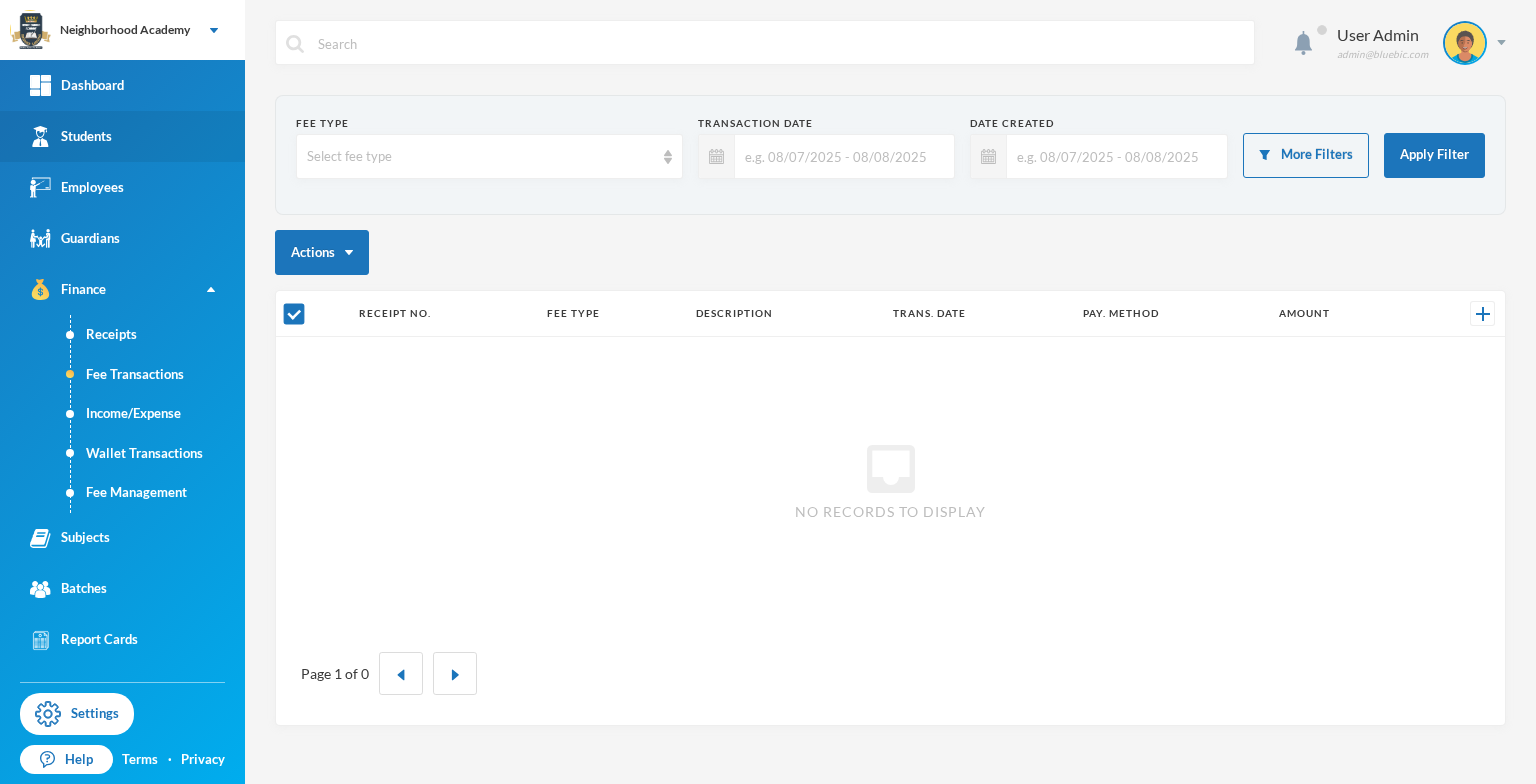 click on "Students" at bounding box center (71, 136) 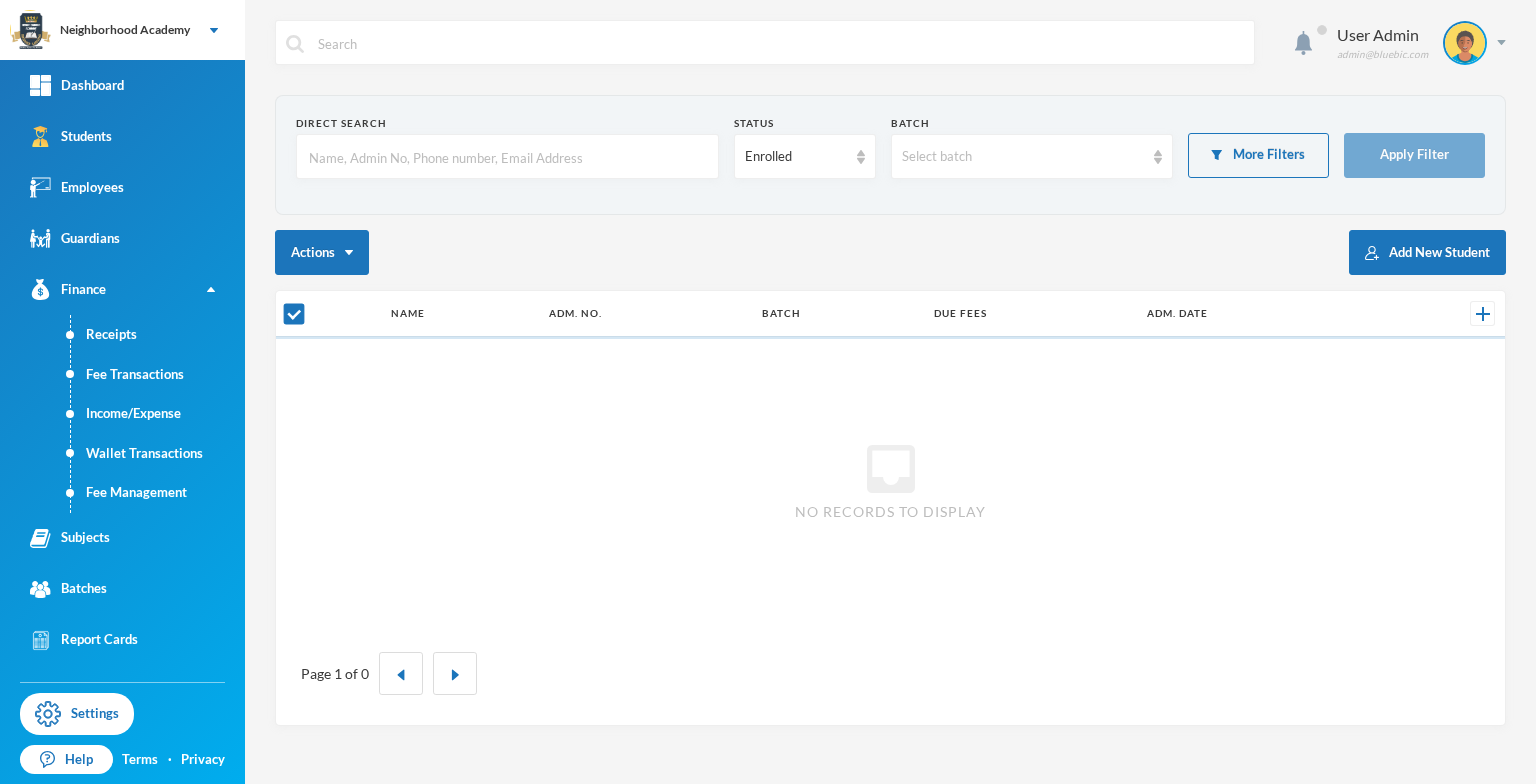 checkbox on "false" 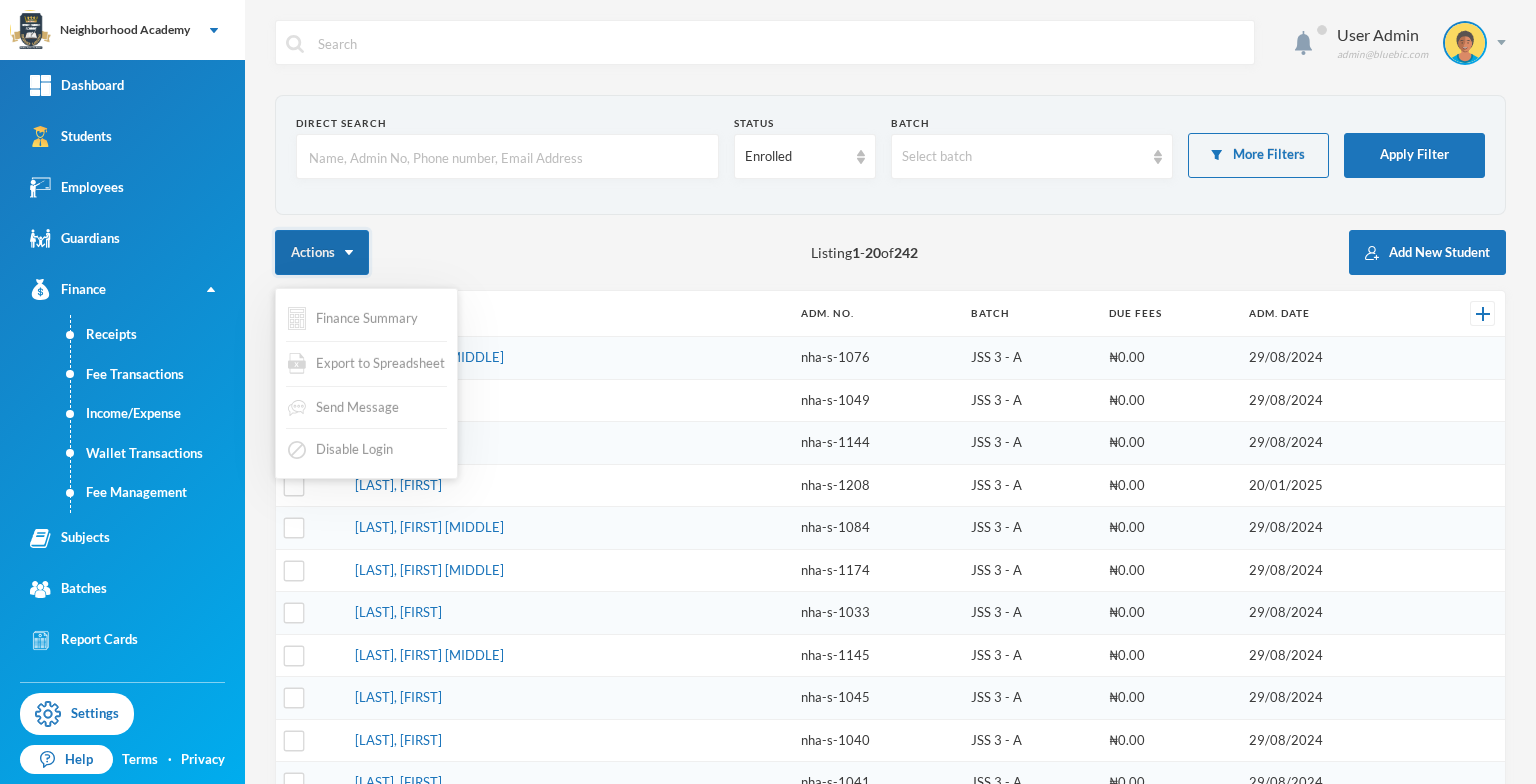 click on "Actions" at bounding box center (322, 252) 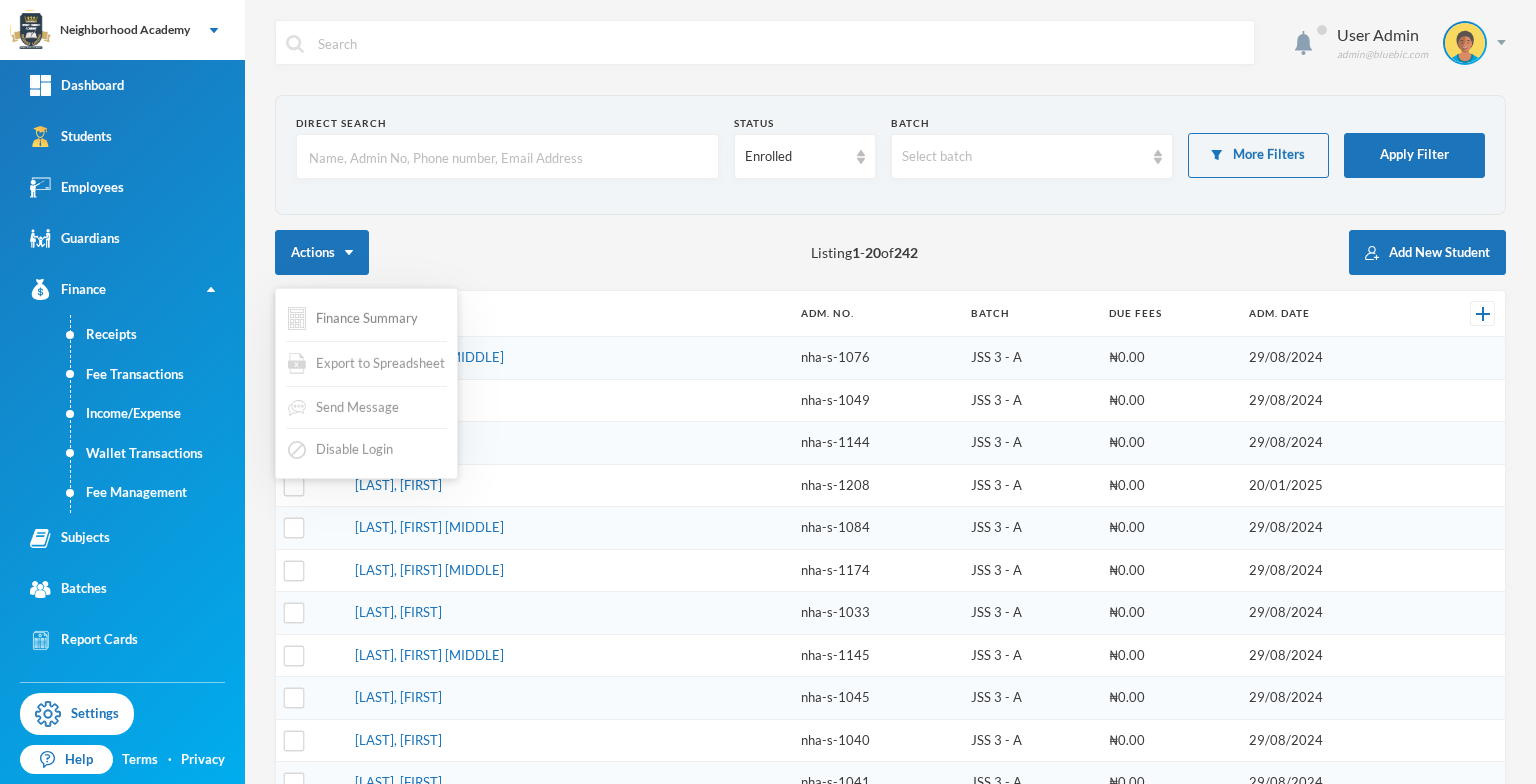 click on "Finance Summary" at bounding box center [353, 318] 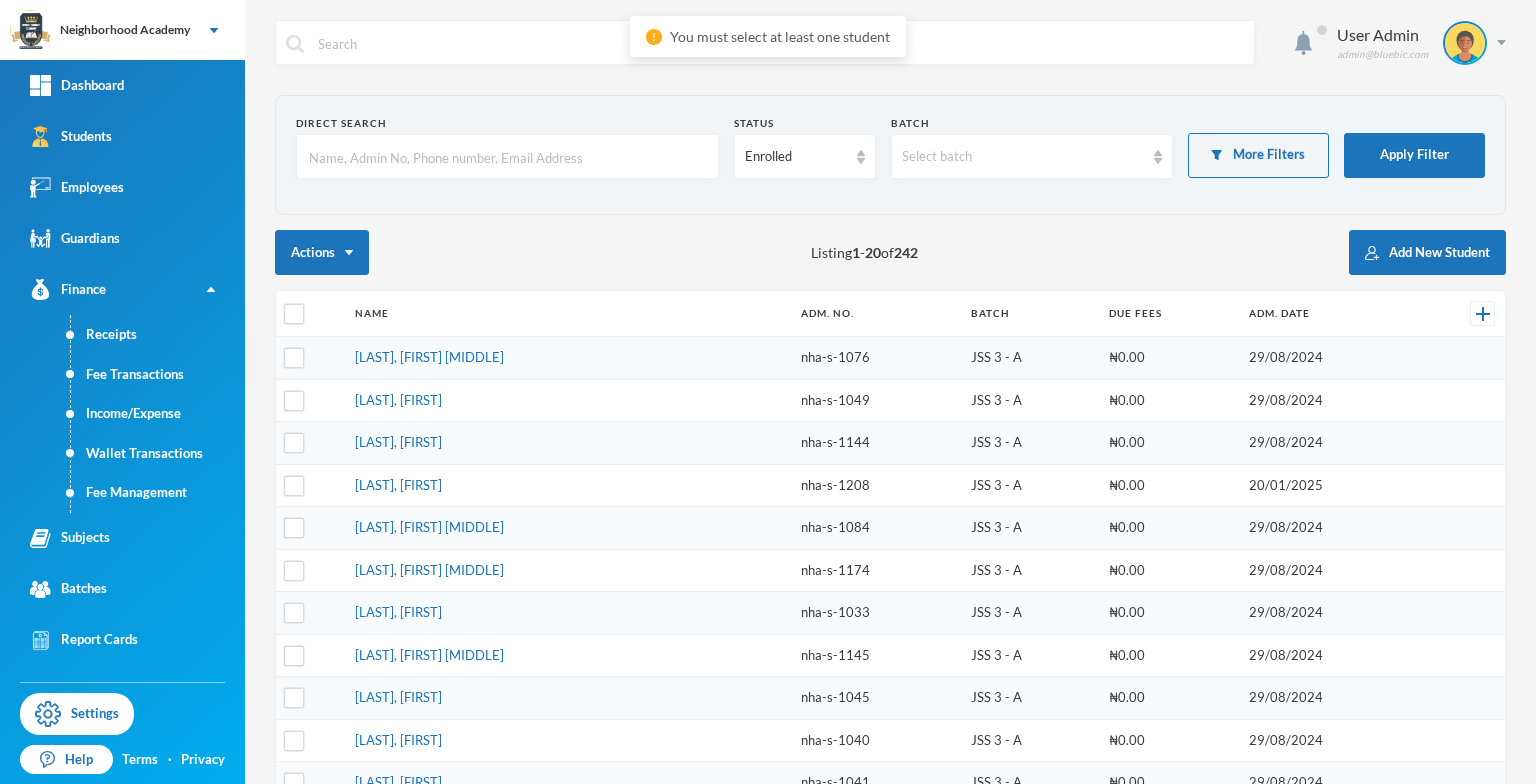 click on "Actions Listing  1  -  20  of  242 Add New Student" at bounding box center [890, 252] 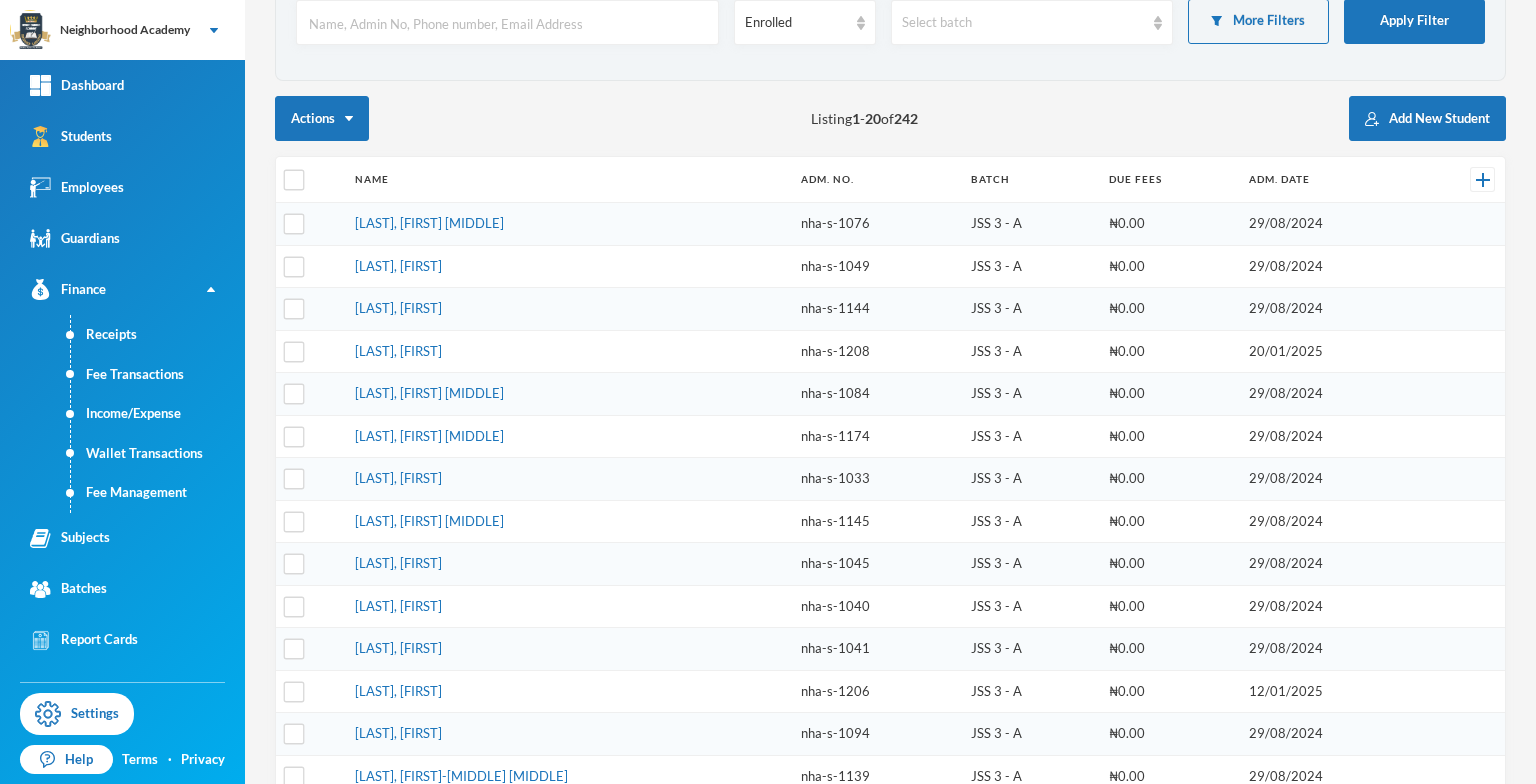 scroll, scrollTop: 100, scrollLeft: 0, axis: vertical 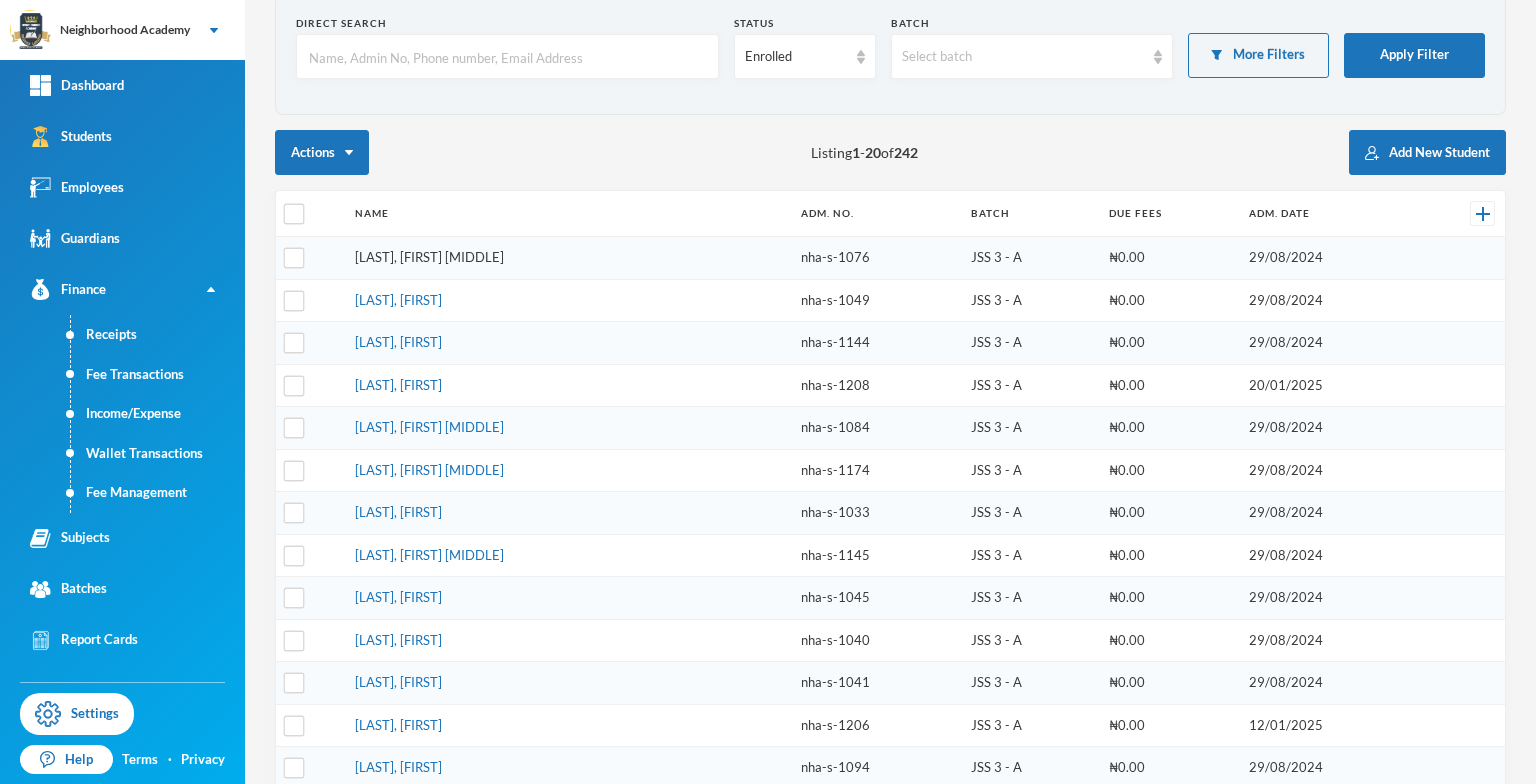 click on "[LAST], [FIRST] [MIDDLE]" at bounding box center [429, 257] 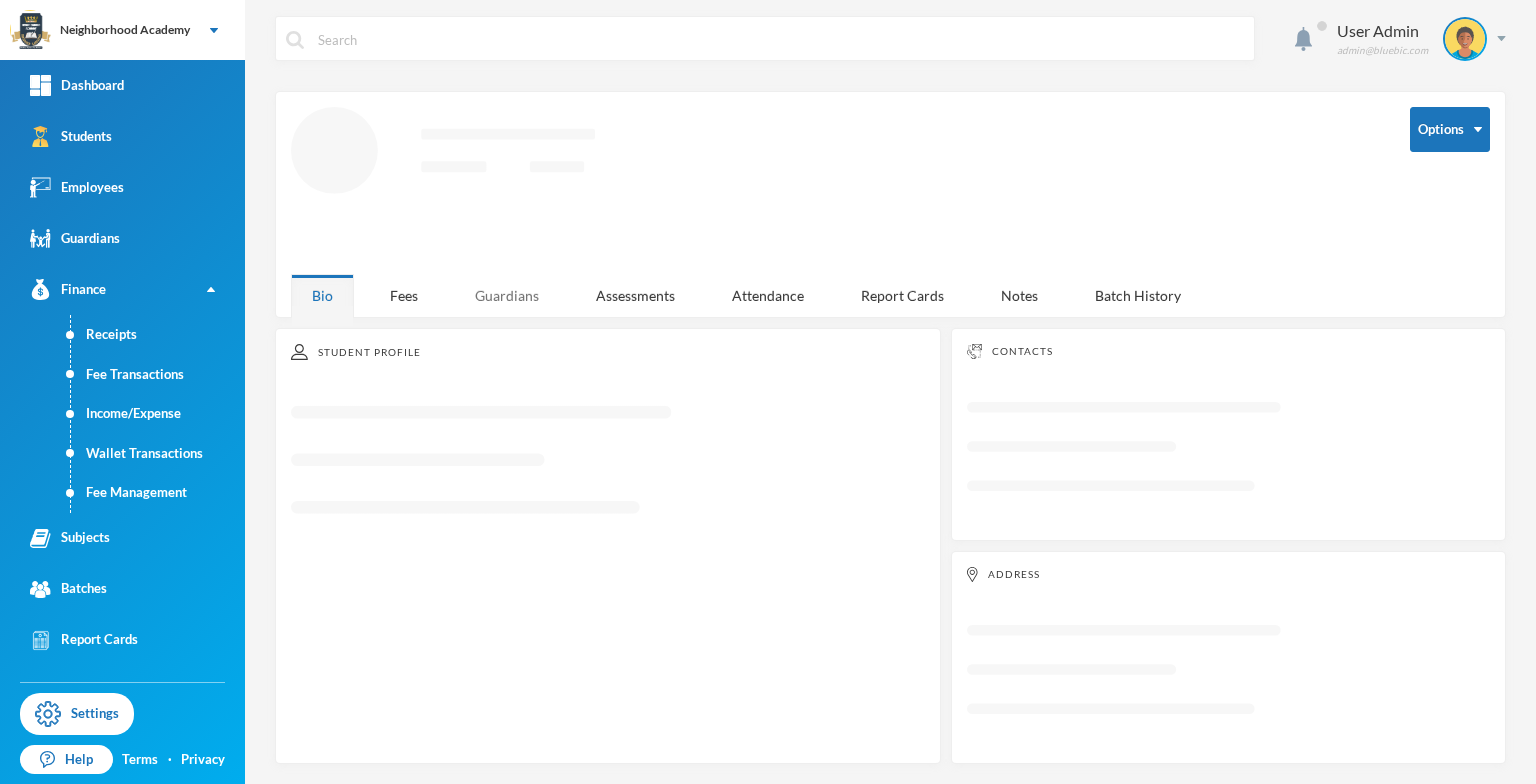 scroll, scrollTop: 0, scrollLeft: 0, axis: both 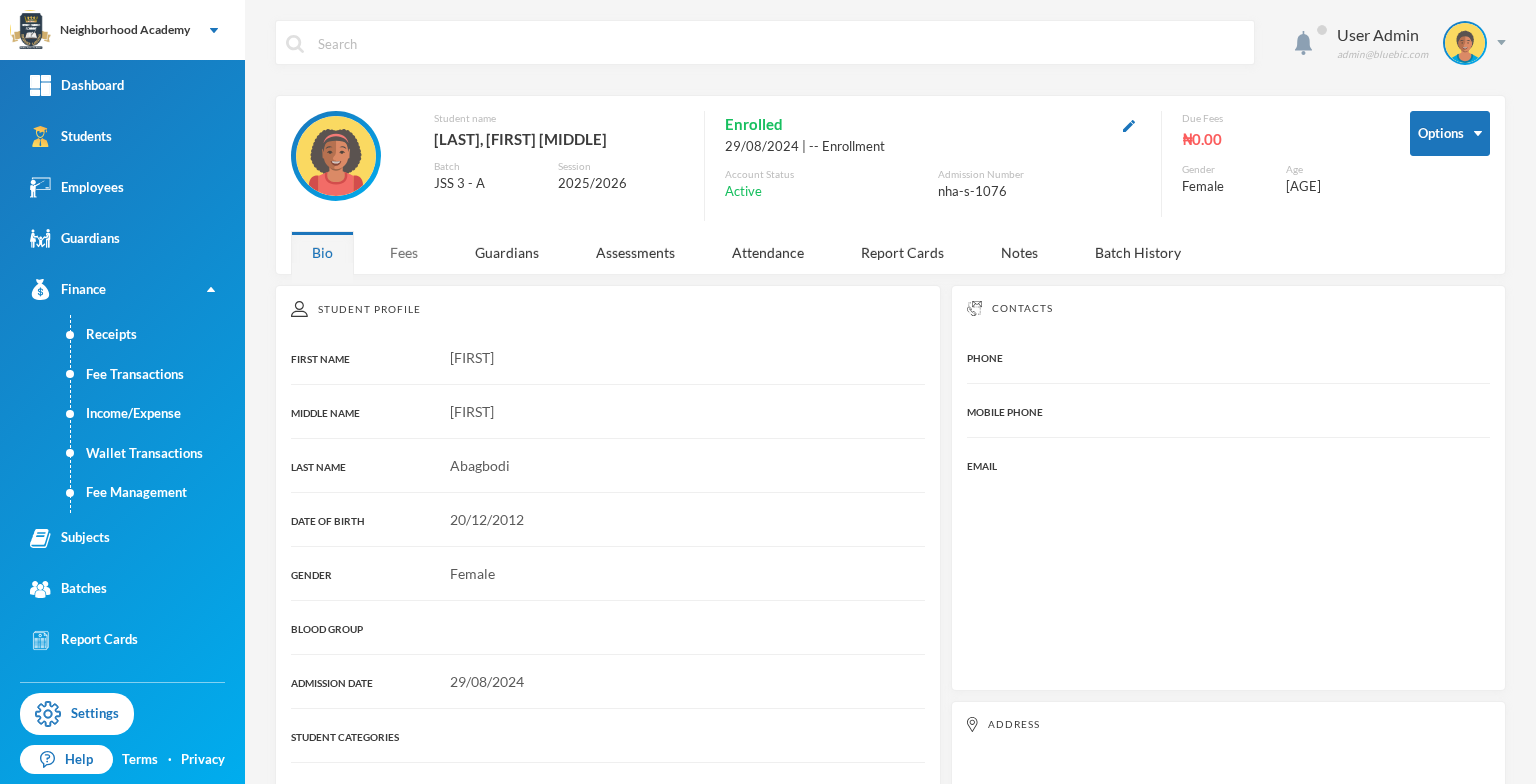 click on "Fees" at bounding box center (404, 252) 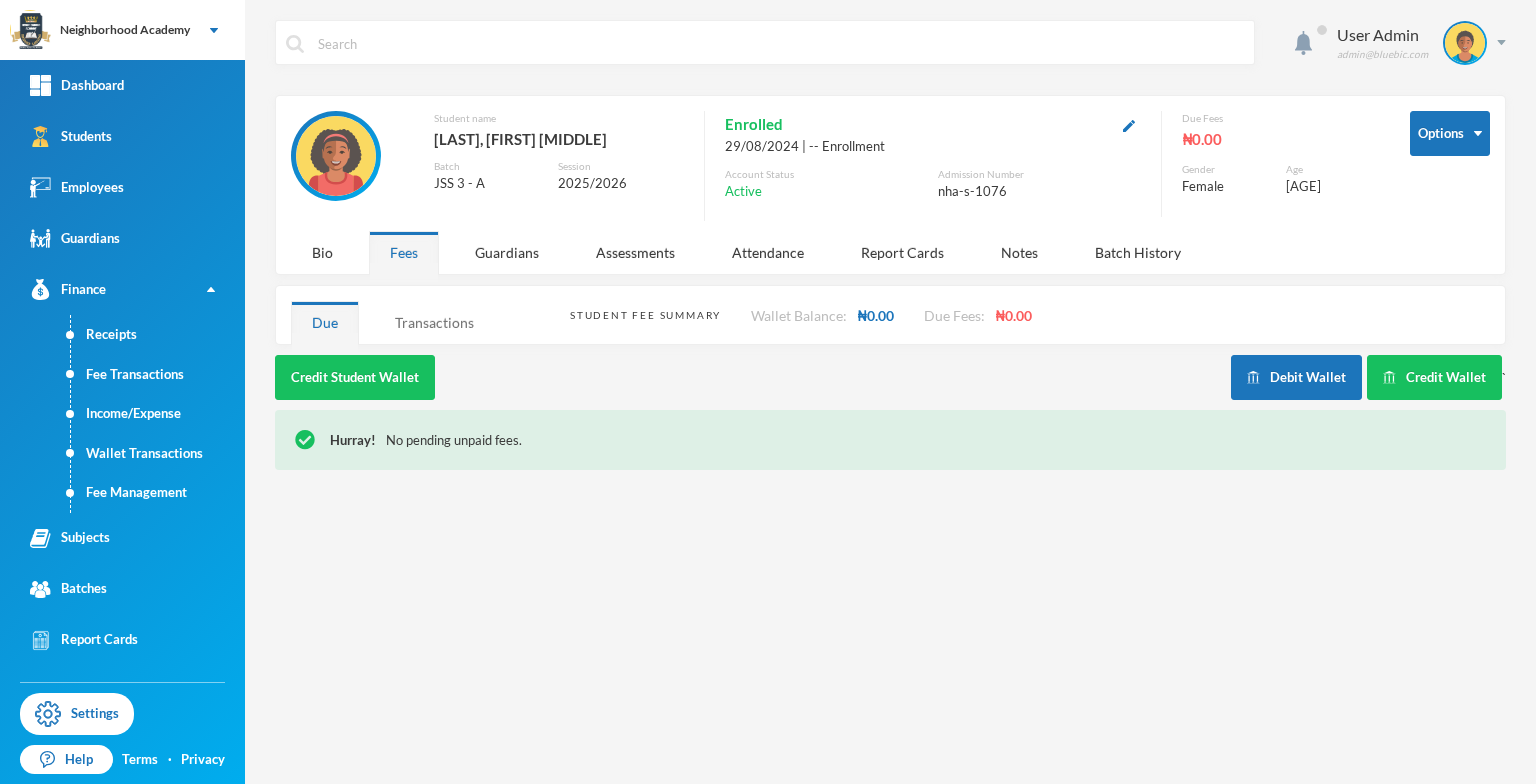 click on "Transactions" at bounding box center (434, 322) 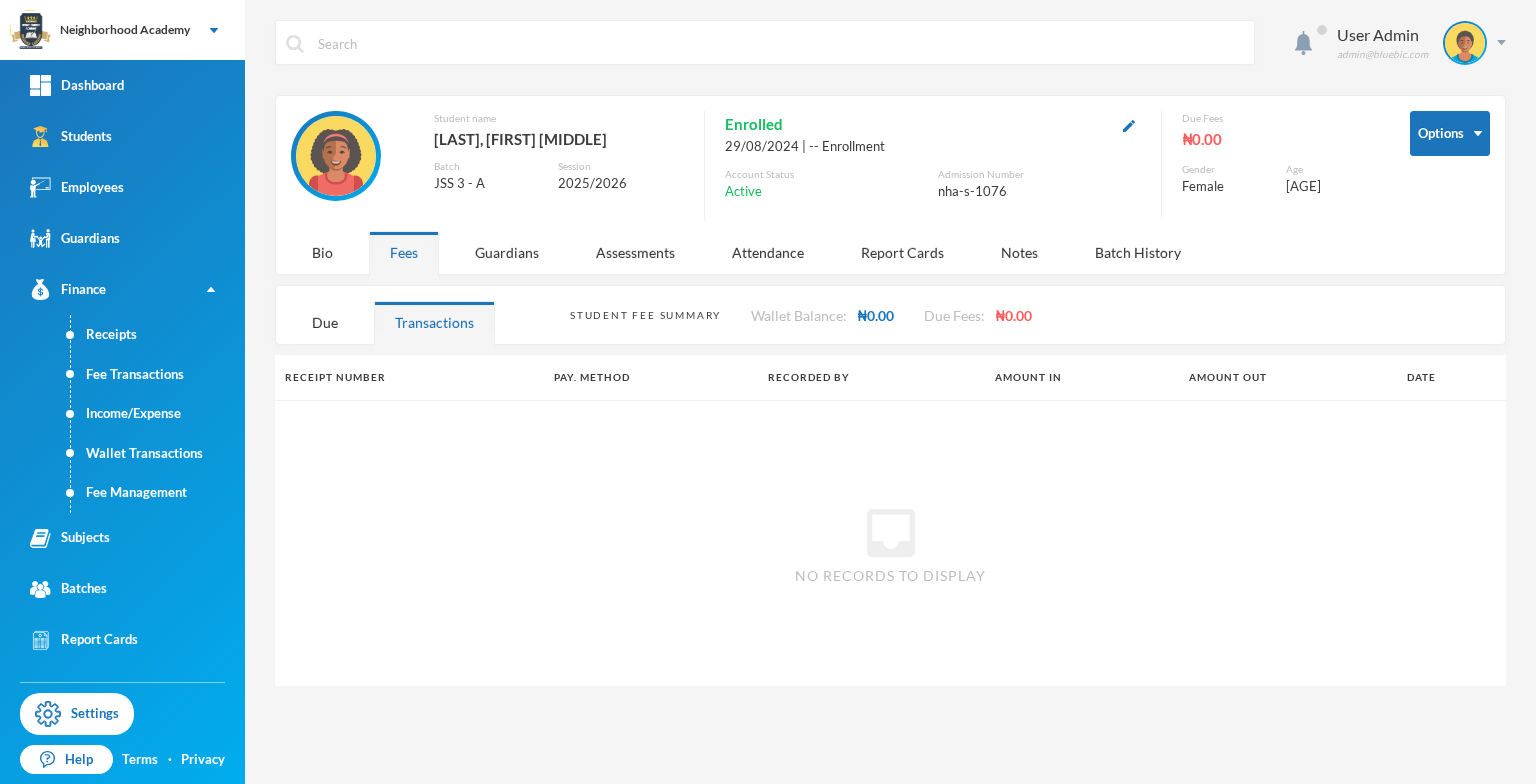 click on "₦0.00" at bounding box center [1013, 315] 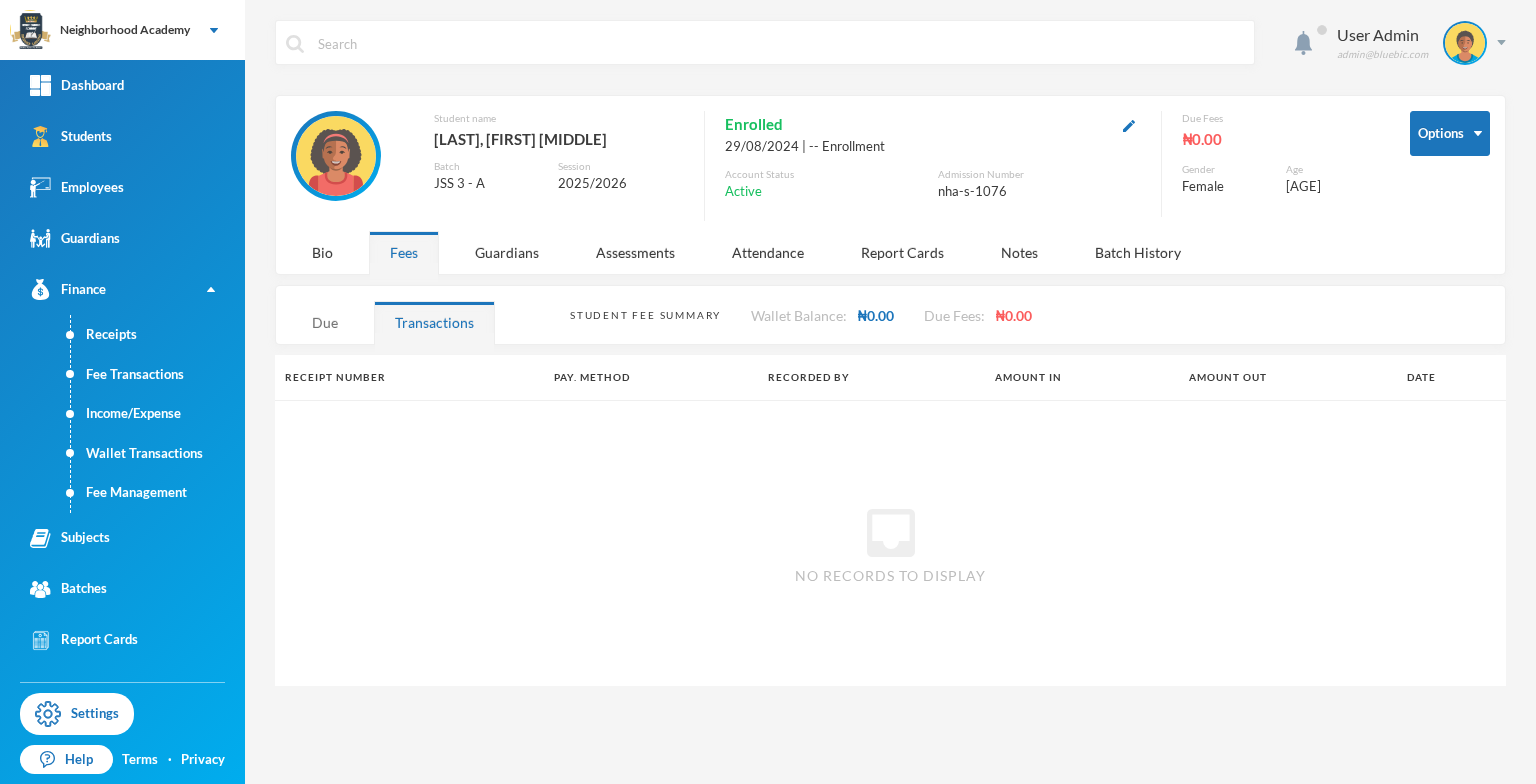 click on "Due" at bounding box center (325, 322) 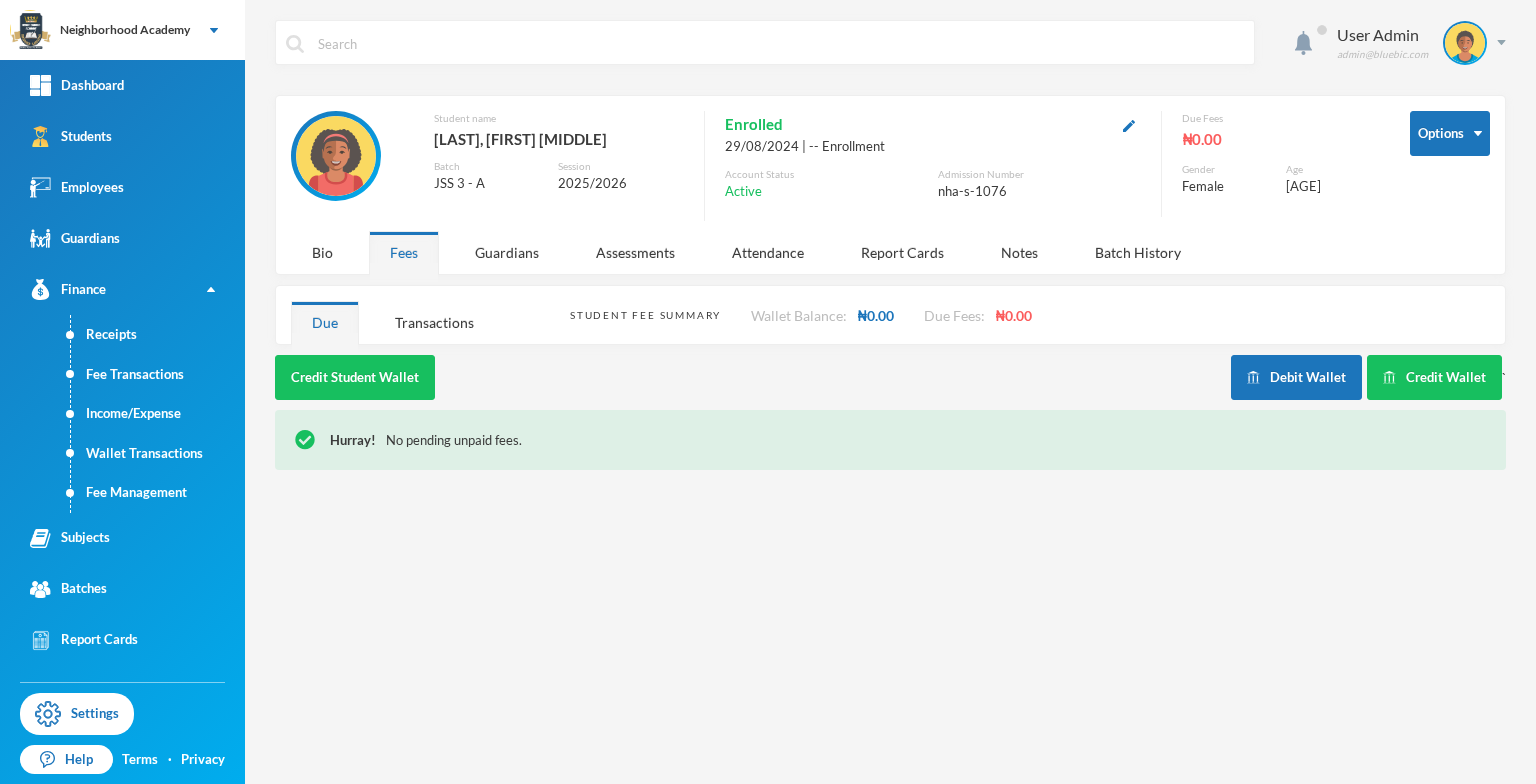 click on "Student Fee Summary Wallet Balance: ₦0.00 Due Fees: ₦0.00" at bounding box center [1030, 315] 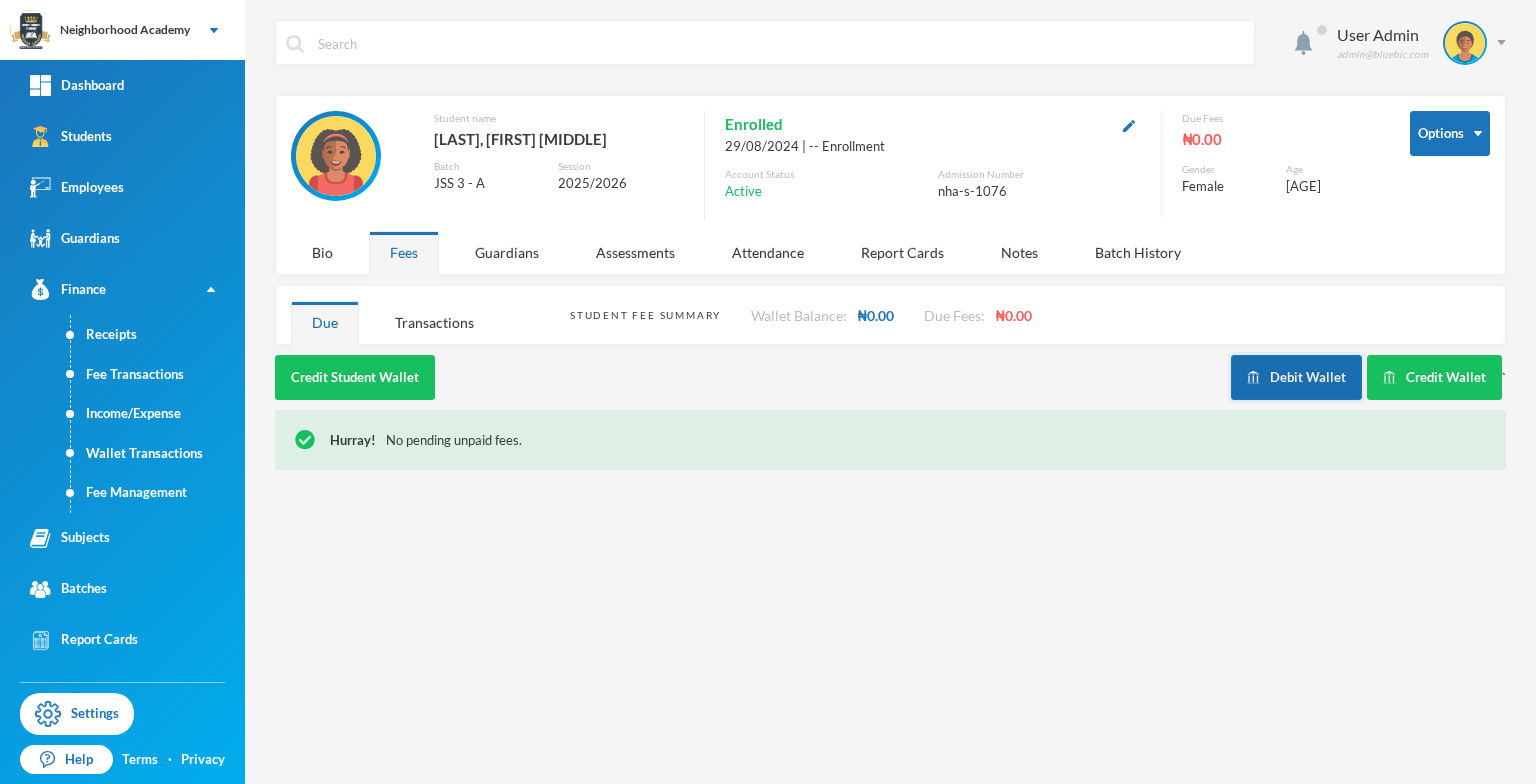 click on "Debit Wallet" at bounding box center (1296, 377) 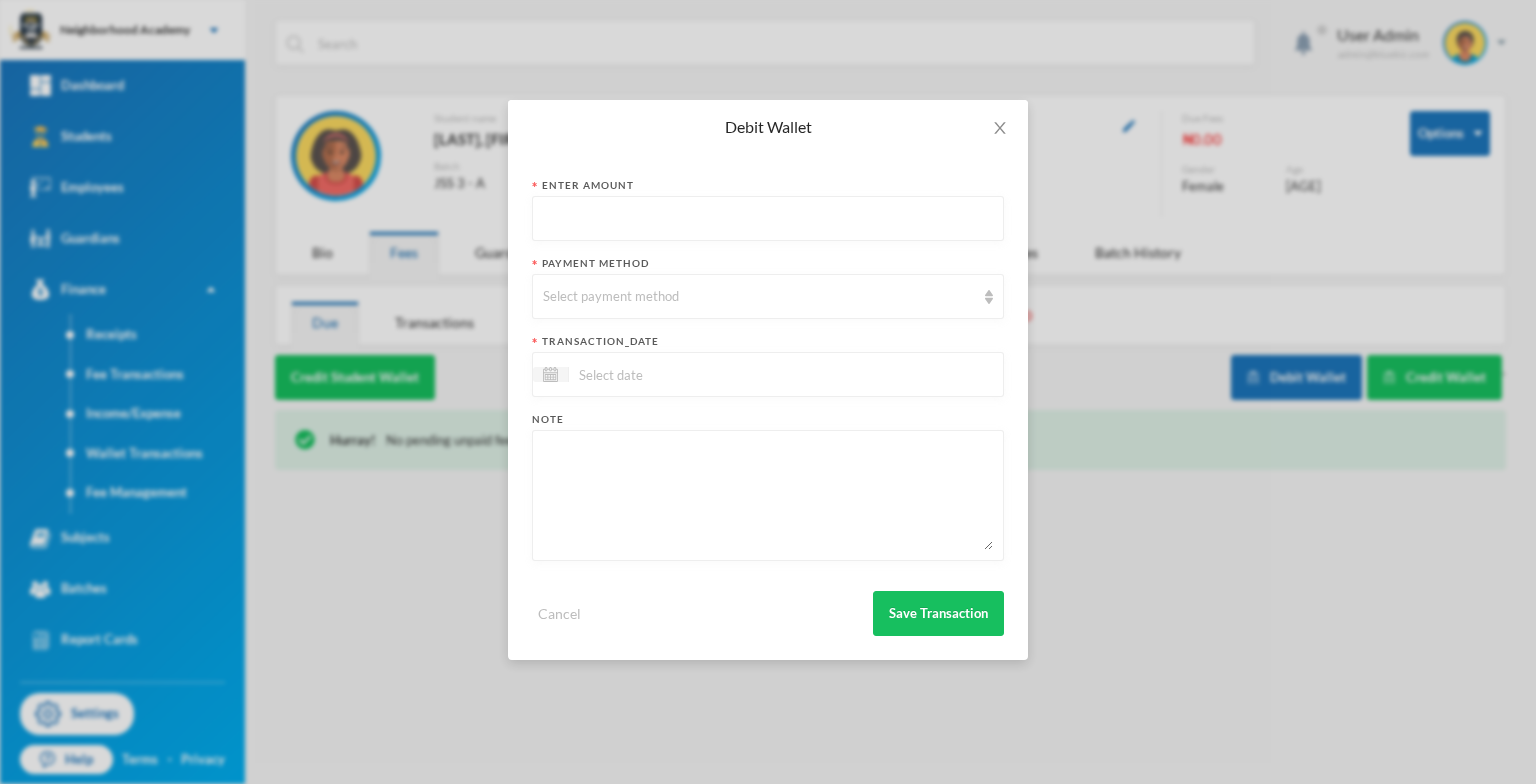 click on "Debit Wallet Enter Amount Payment Method Select payment method transaction_date Note Cancel Save Transaction" at bounding box center [768, 392] 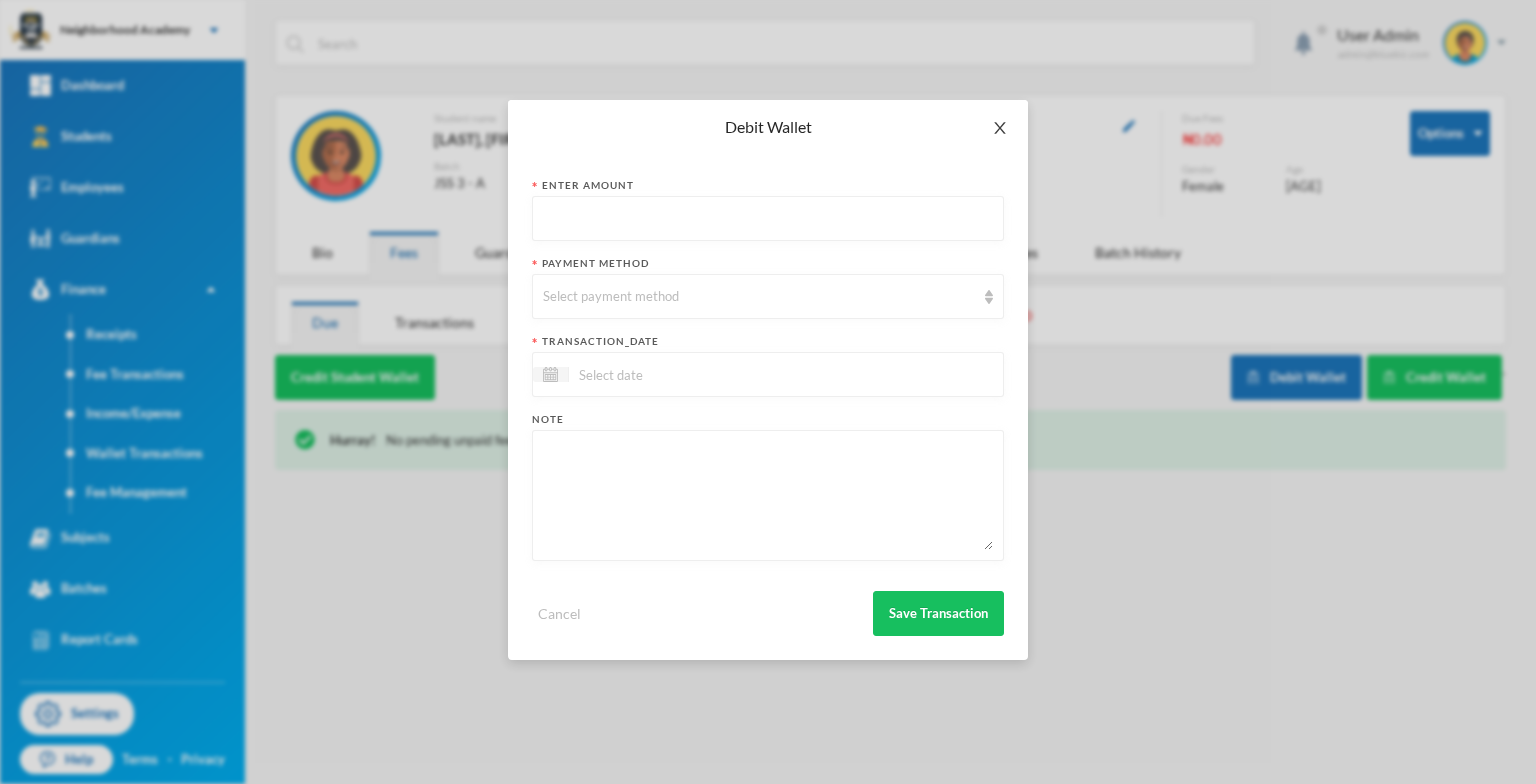 click 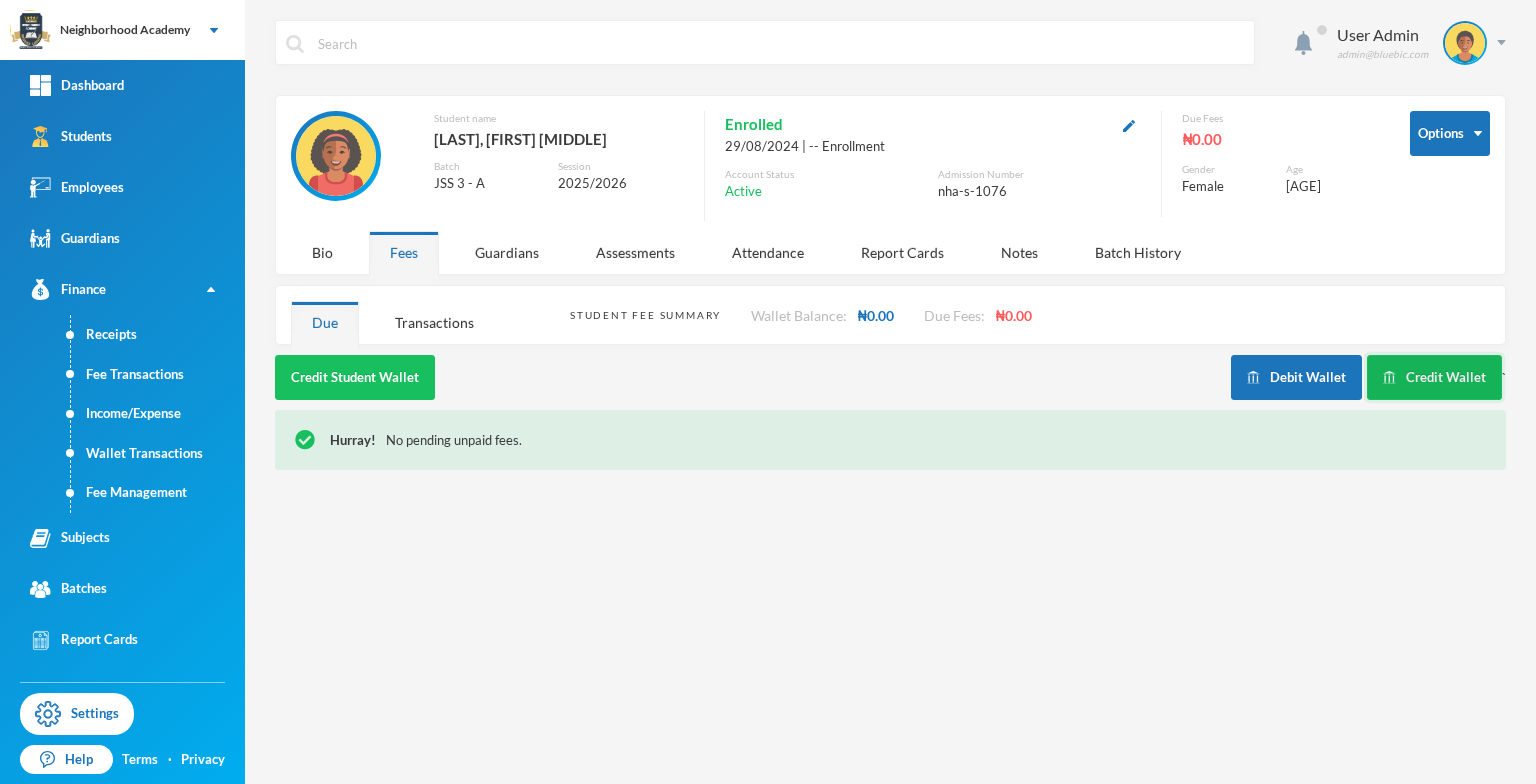 click on "Credit Wallet" at bounding box center (1434, 377) 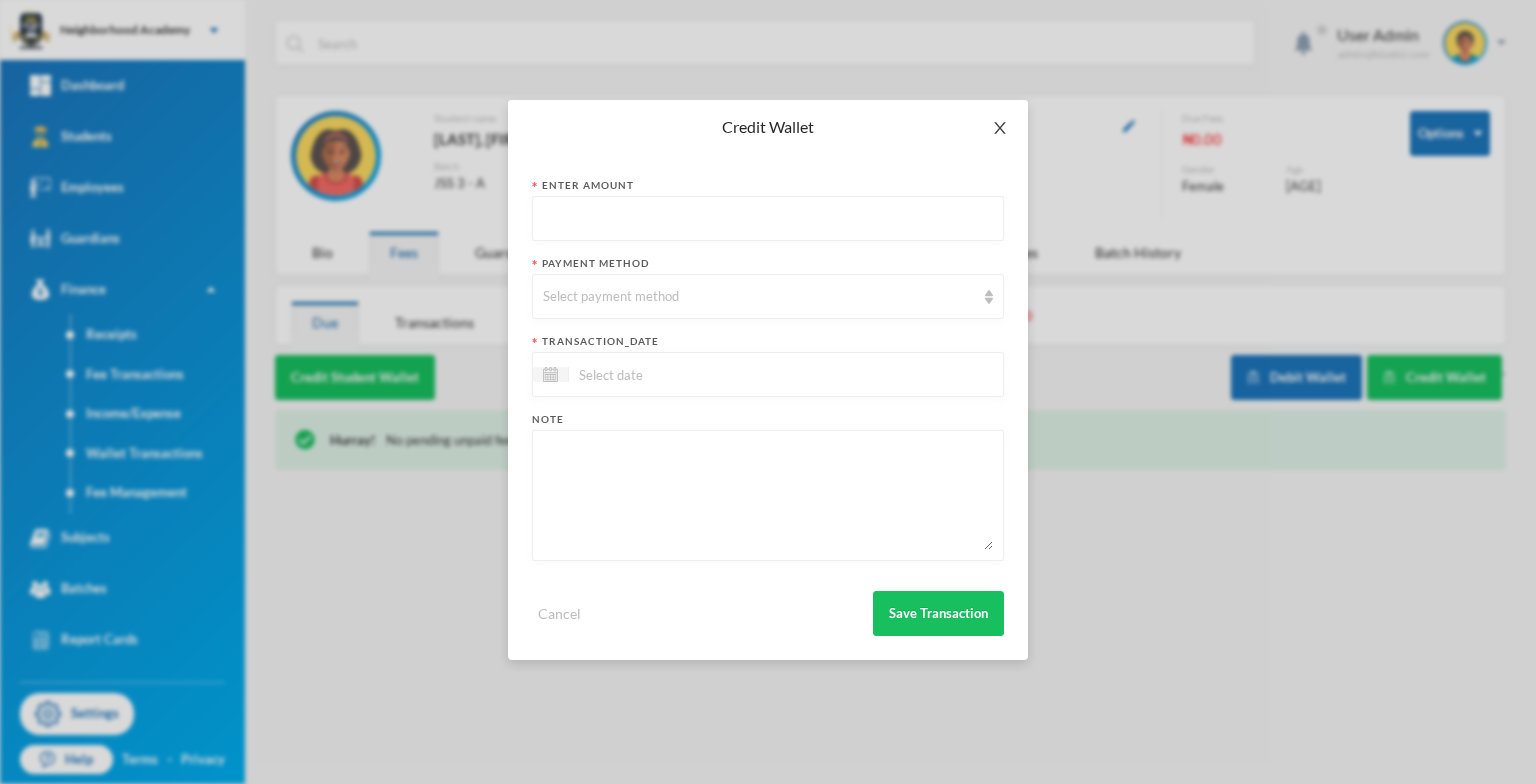 click 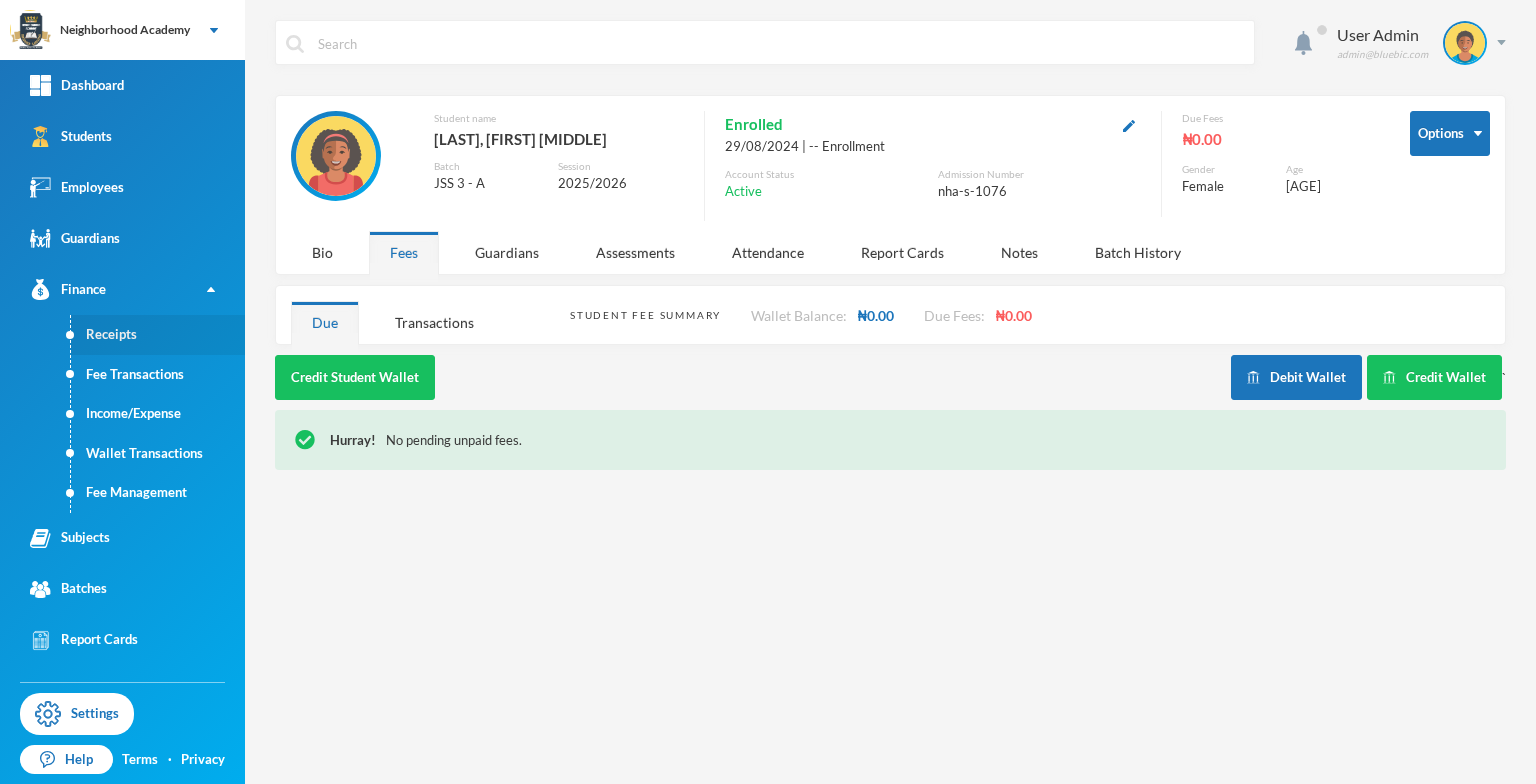 click on "Receipts" at bounding box center (158, 335) 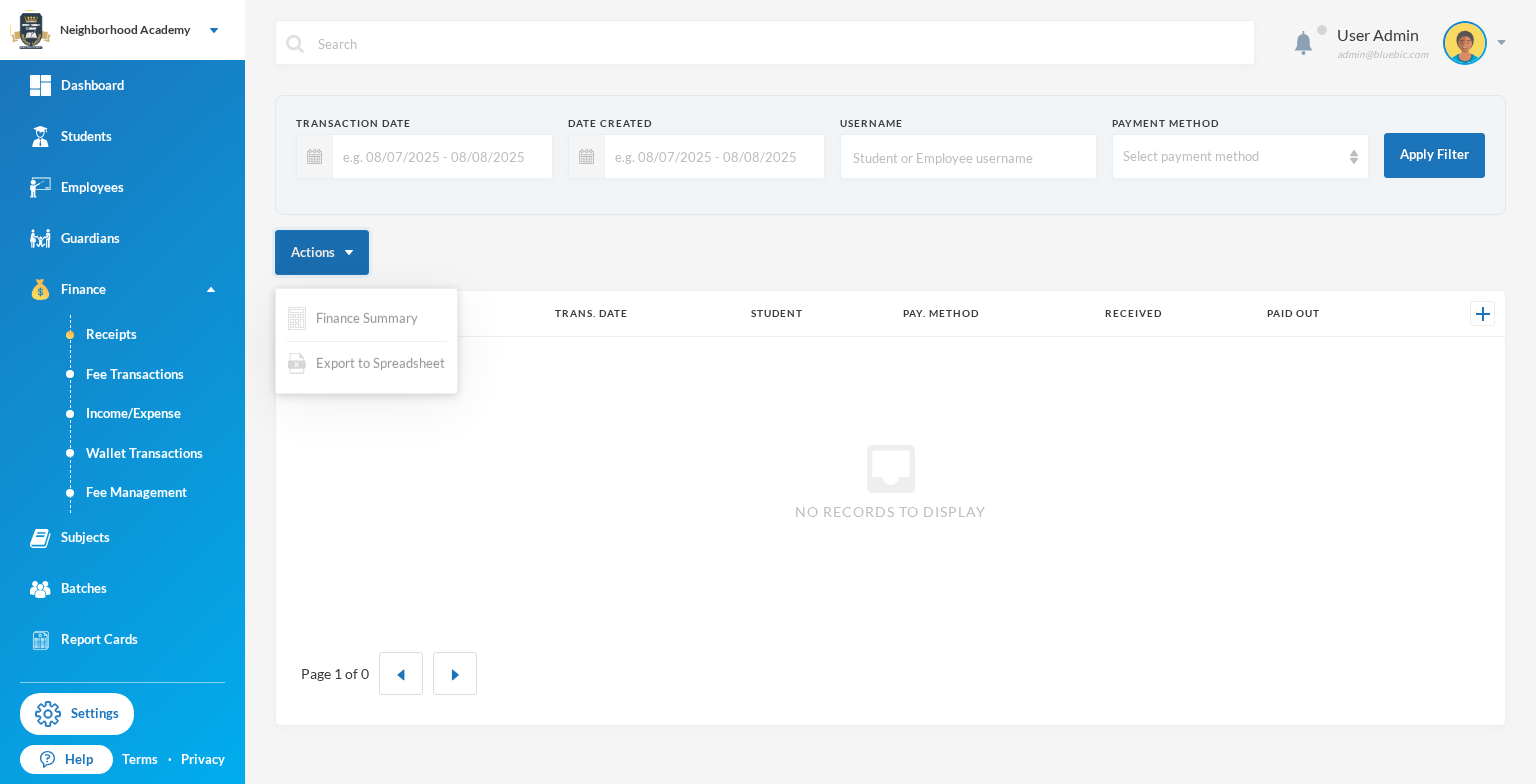 click on "Actions" at bounding box center [322, 252] 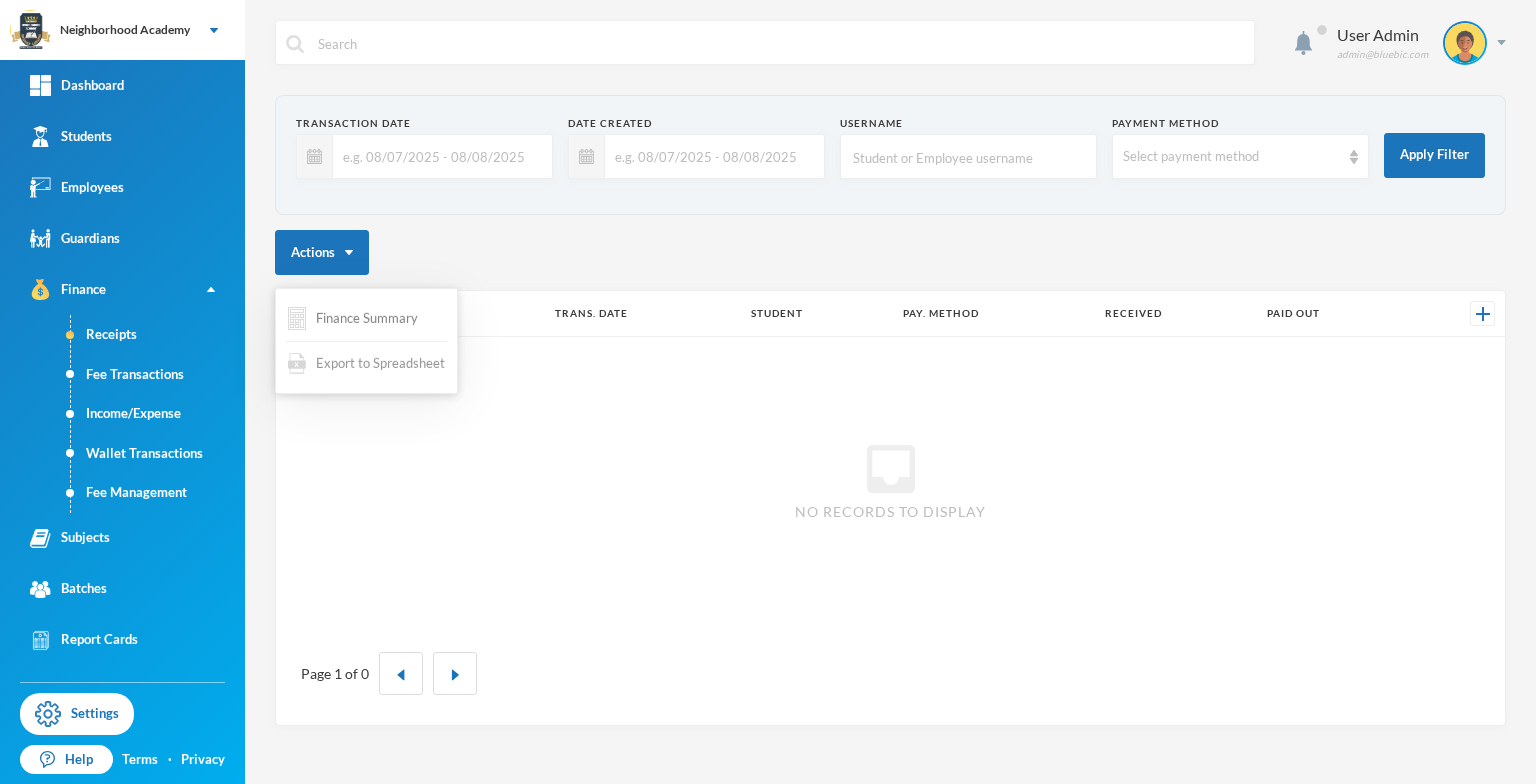 click on "Finance Summary" at bounding box center (353, 318) 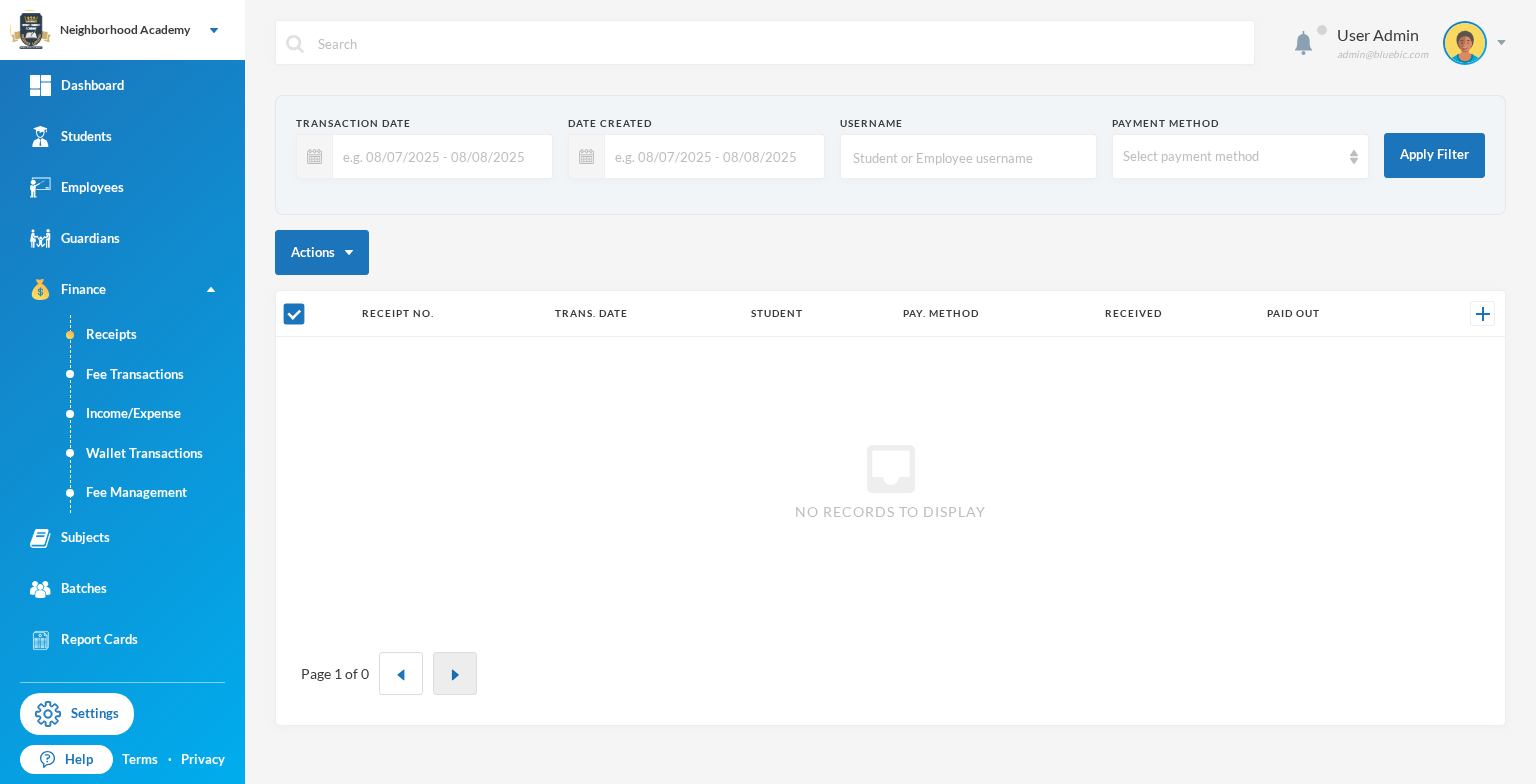 click at bounding box center [455, 675] 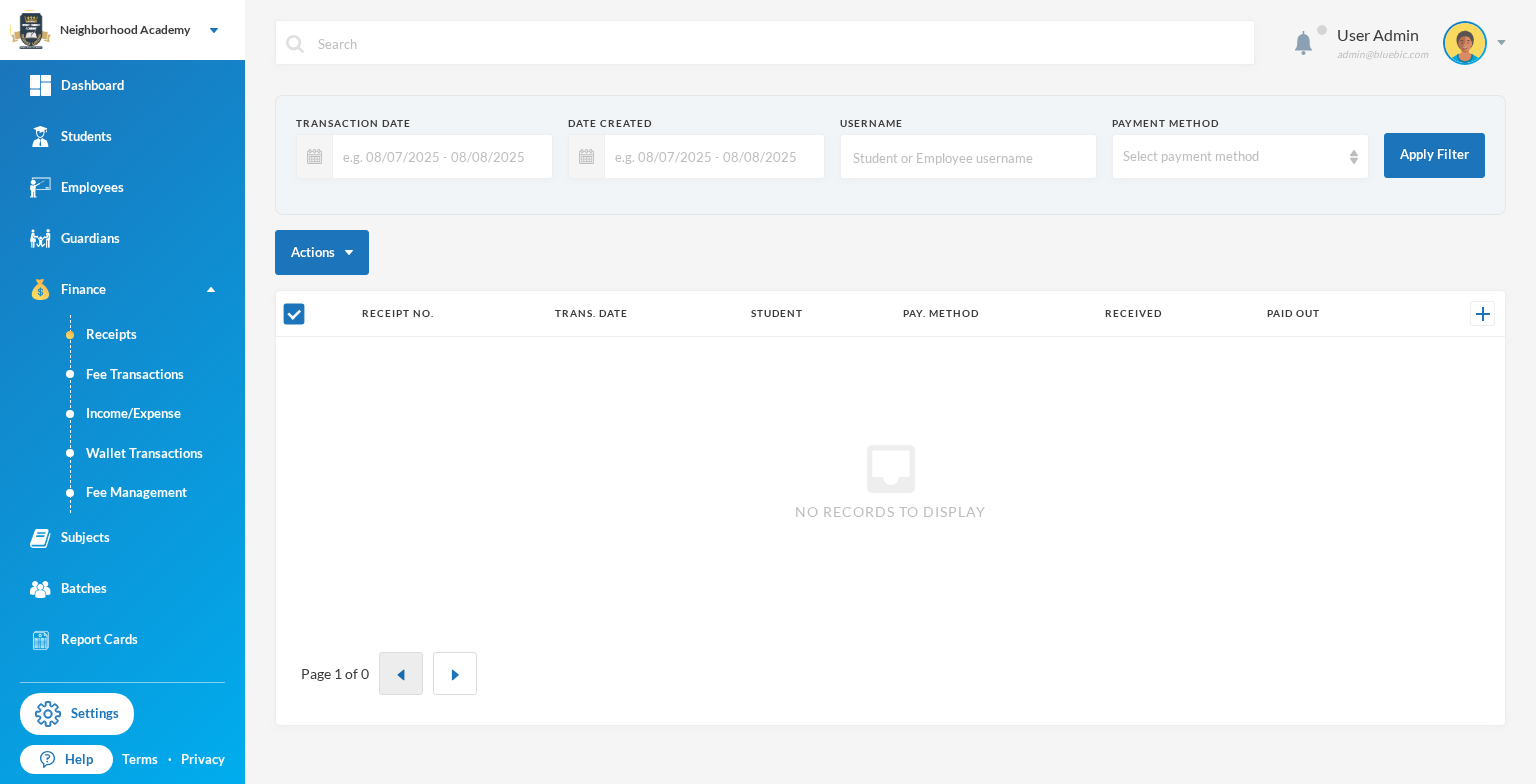 click at bounding box center (401, 673) 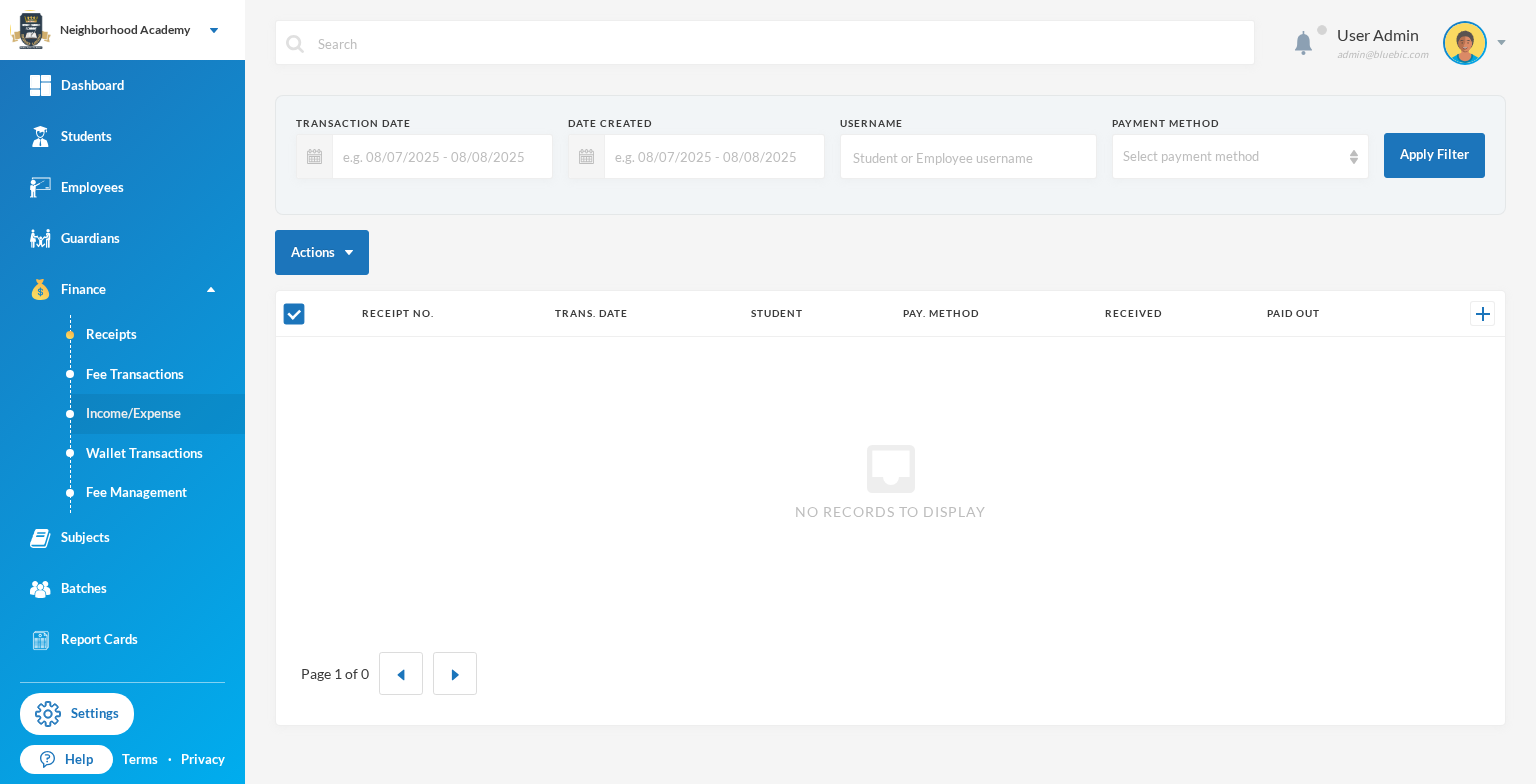 click on "Income/Expense" at bounding box center [158, 414] 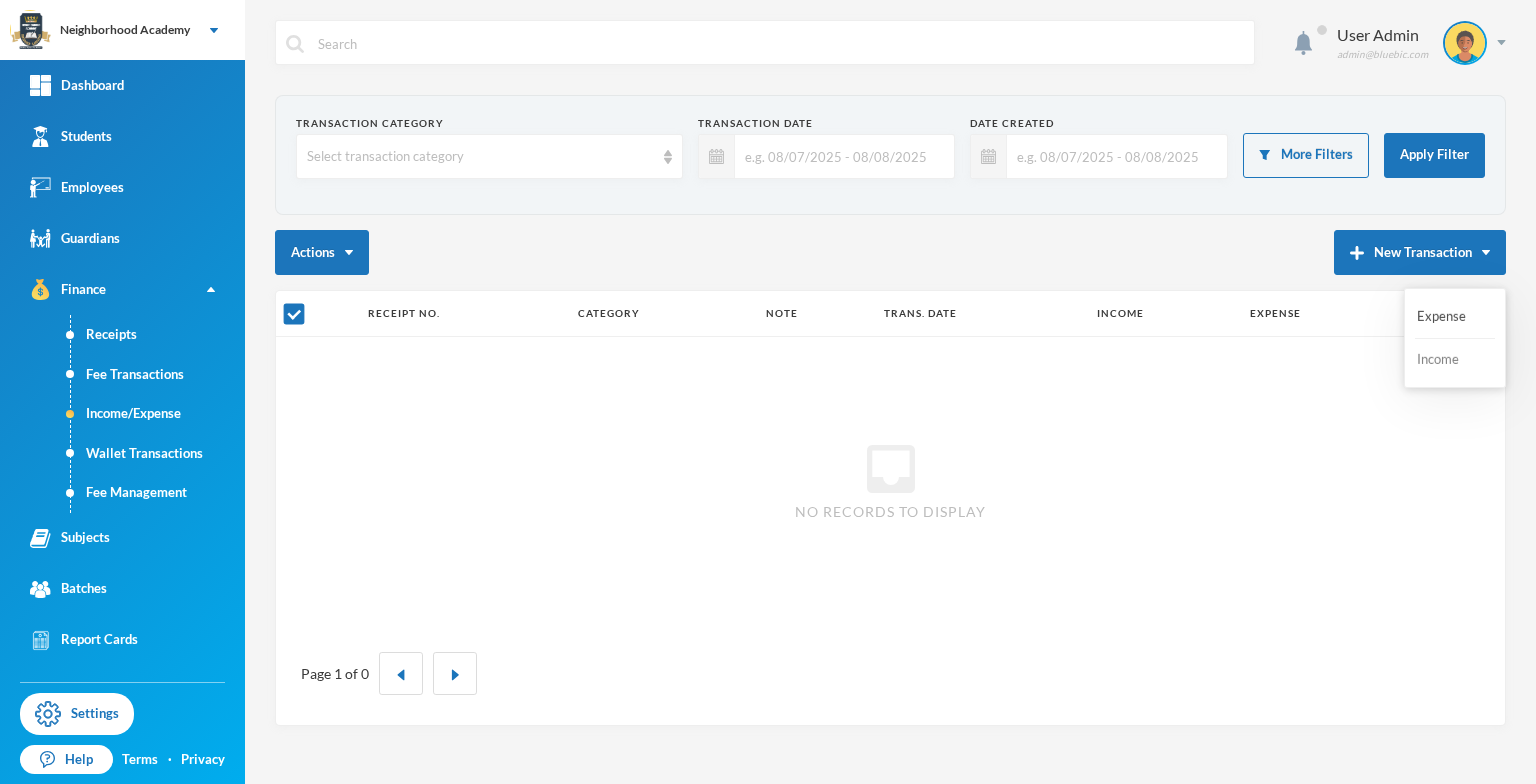 click on "Income" at bounding box center [1455, 360] 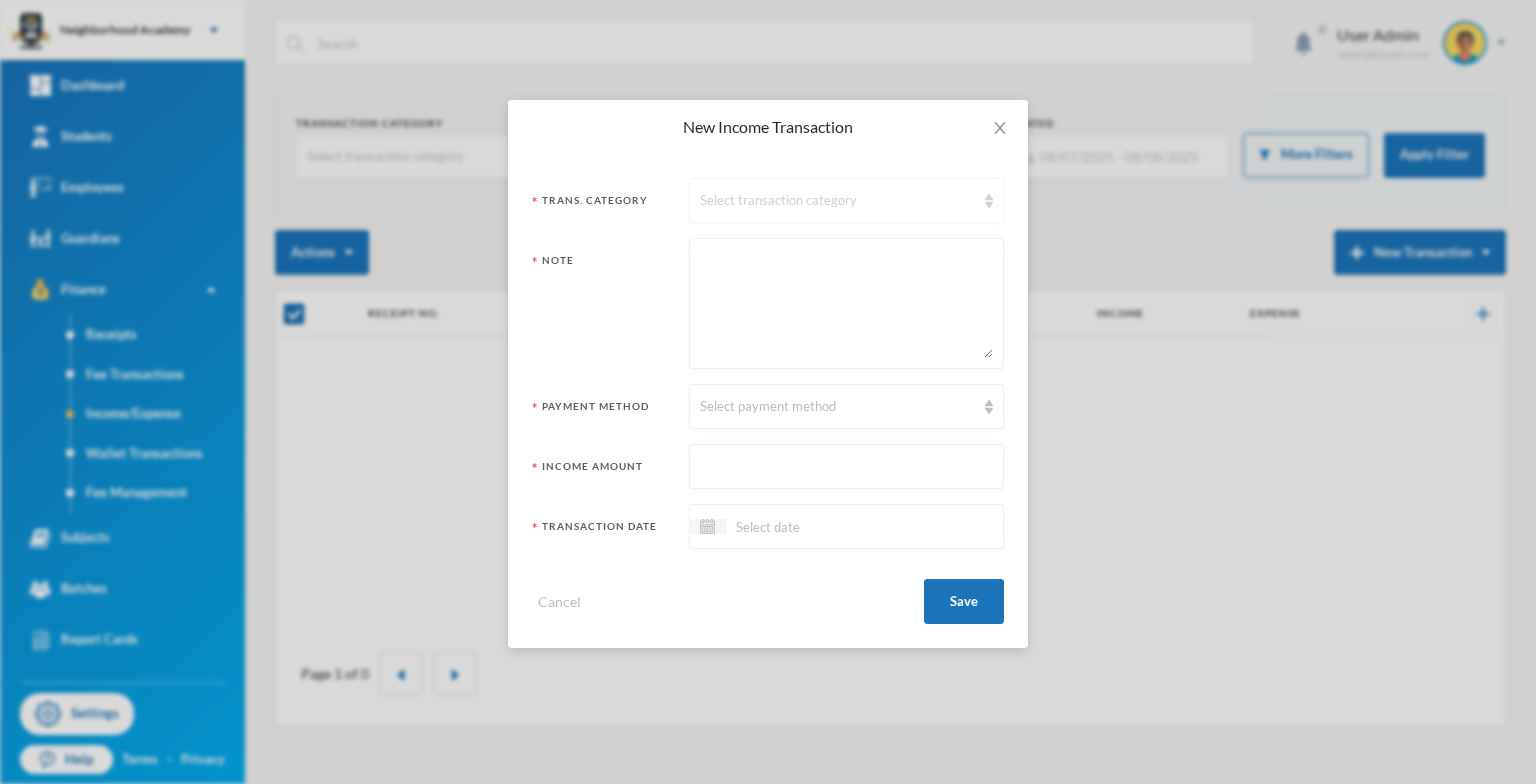click on "Select transaction category" at bounding box center [846, 200] 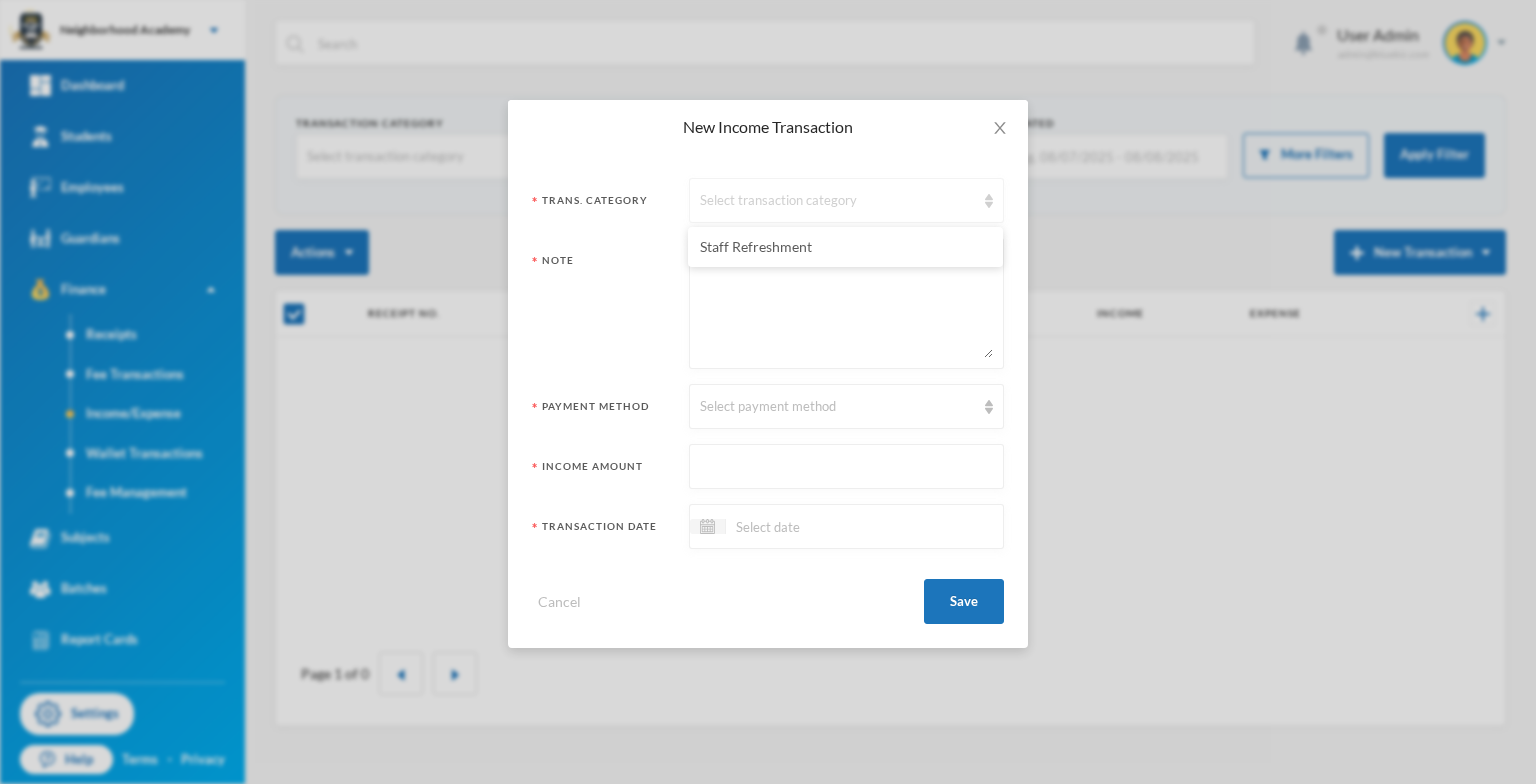 click on "Select transaction category" at bounding box center [846, 200] 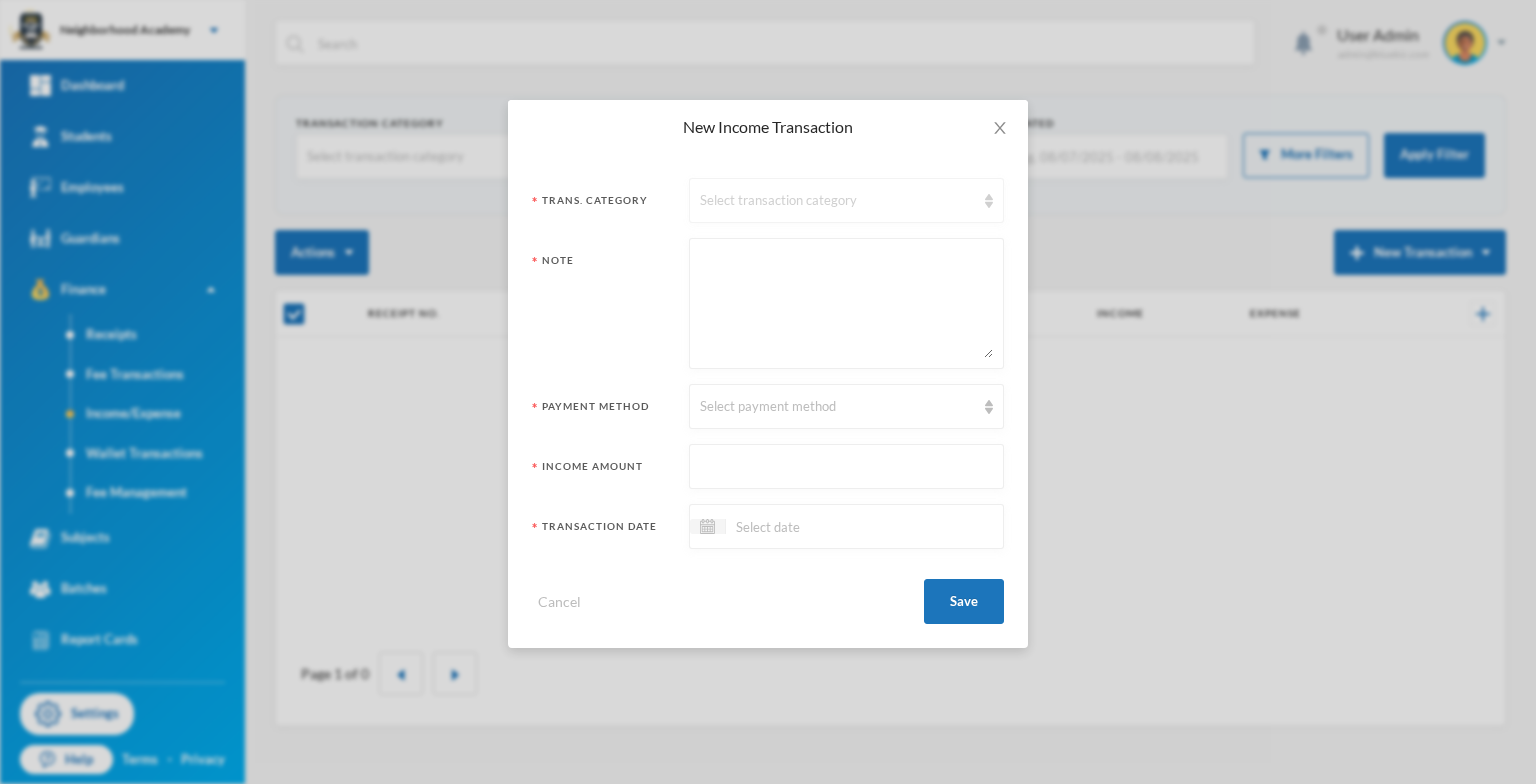 click on "Select transaction category" at bounding box center [846, 200] 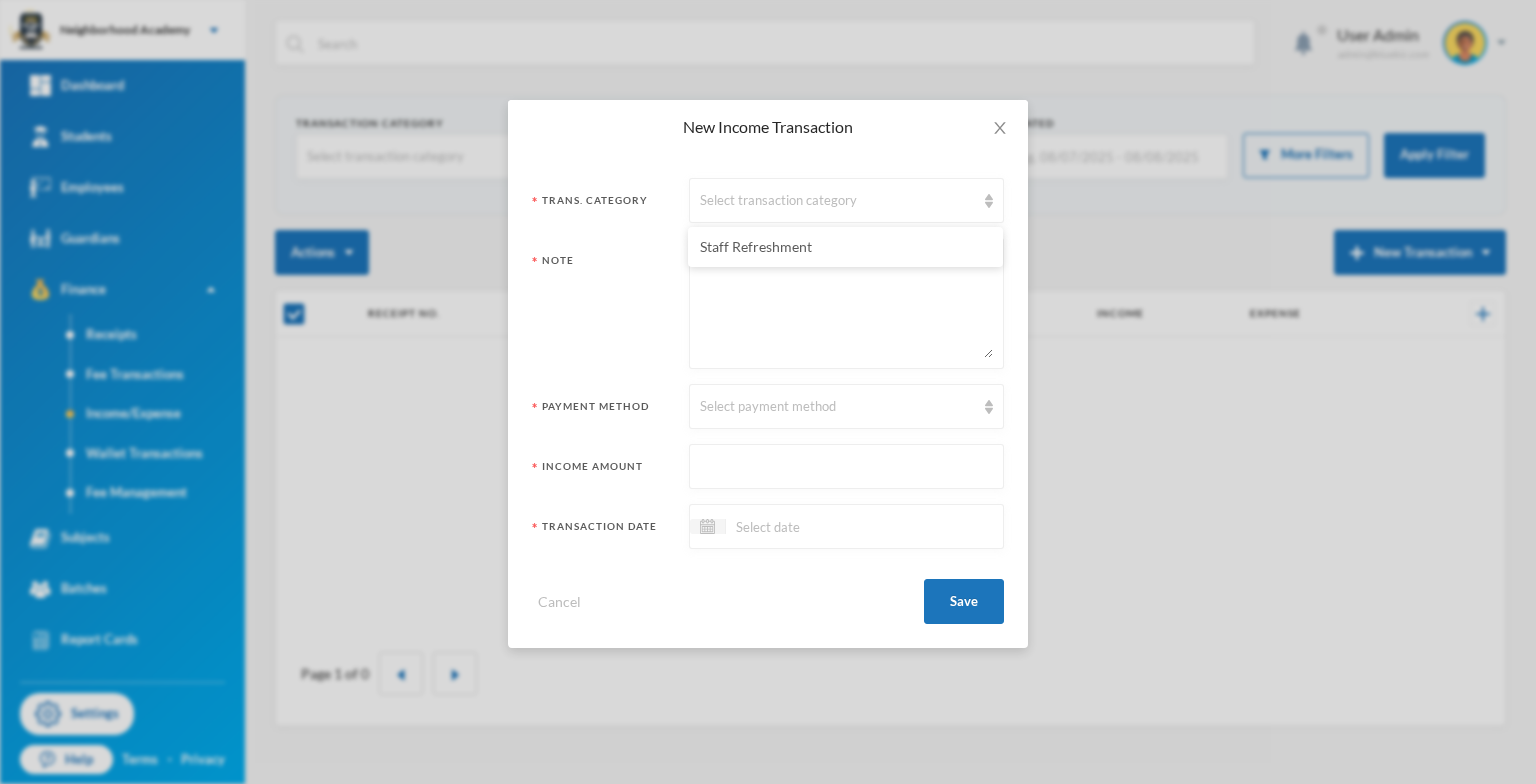 click on "Trans. Category Select transaction category Note Payment Method Select payment method Income Amount Transaction Date Cancel Save" at bounding box center [768, 401] 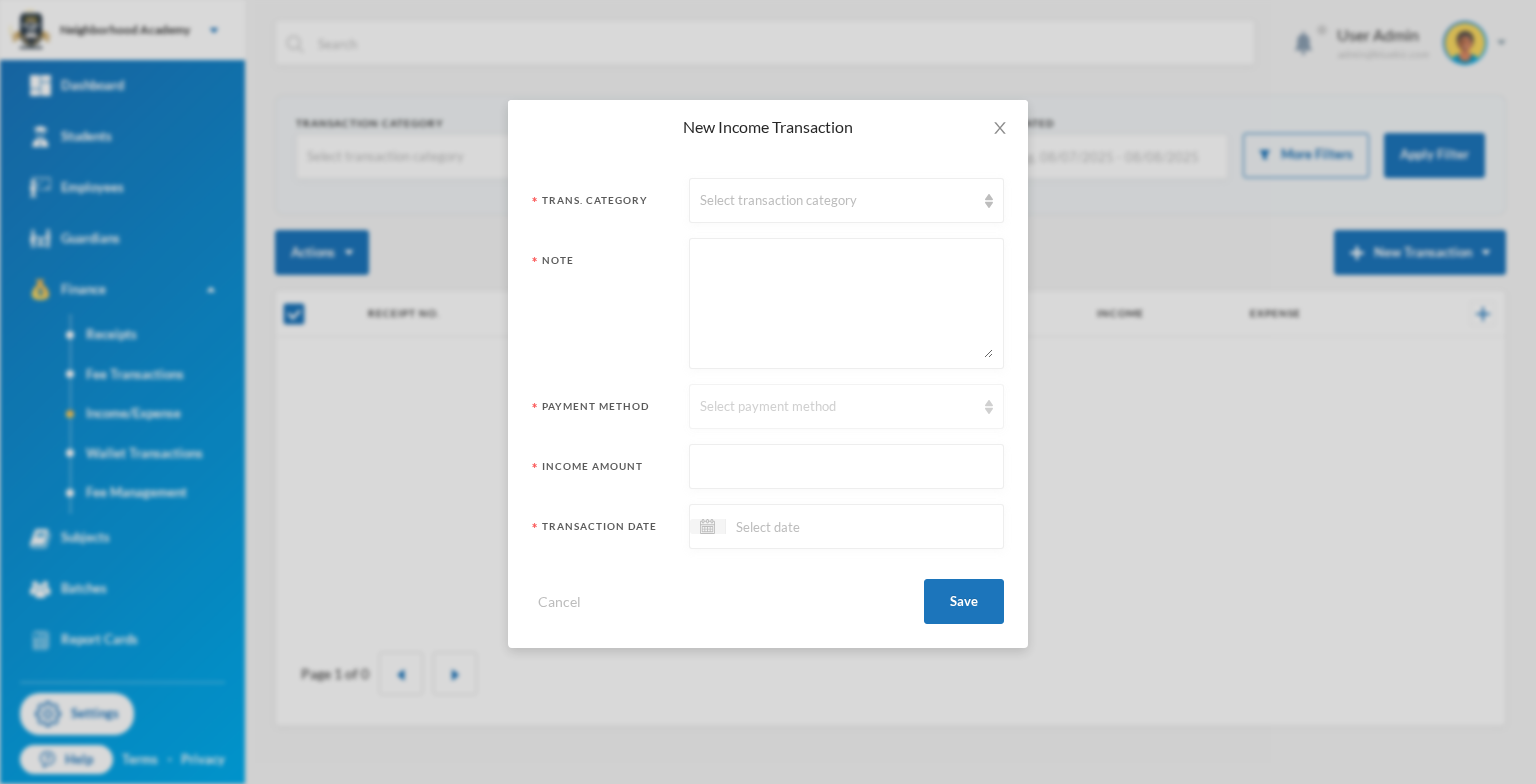 click at bounding box center [989, 407] 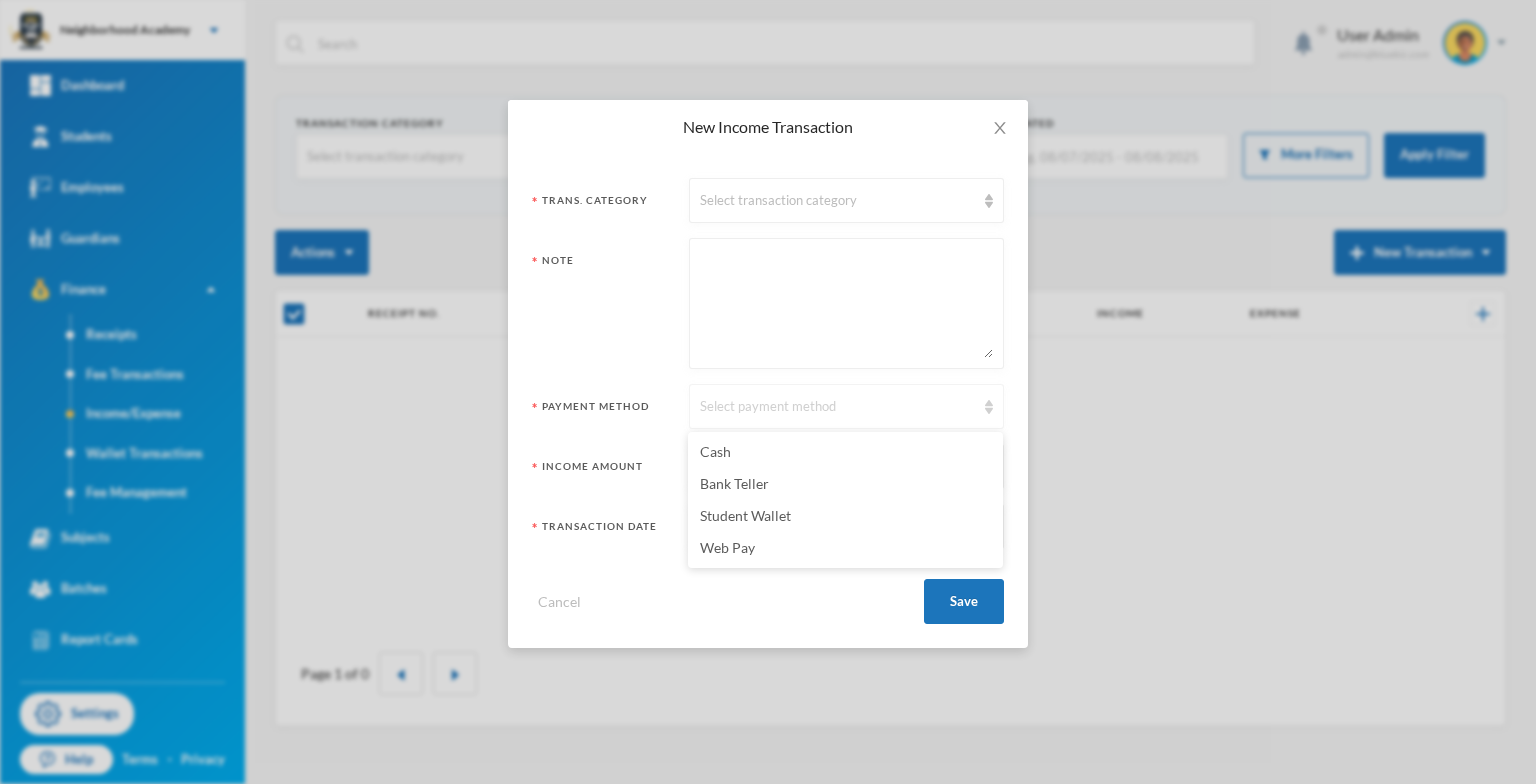 click at bounding box center (989, 407) 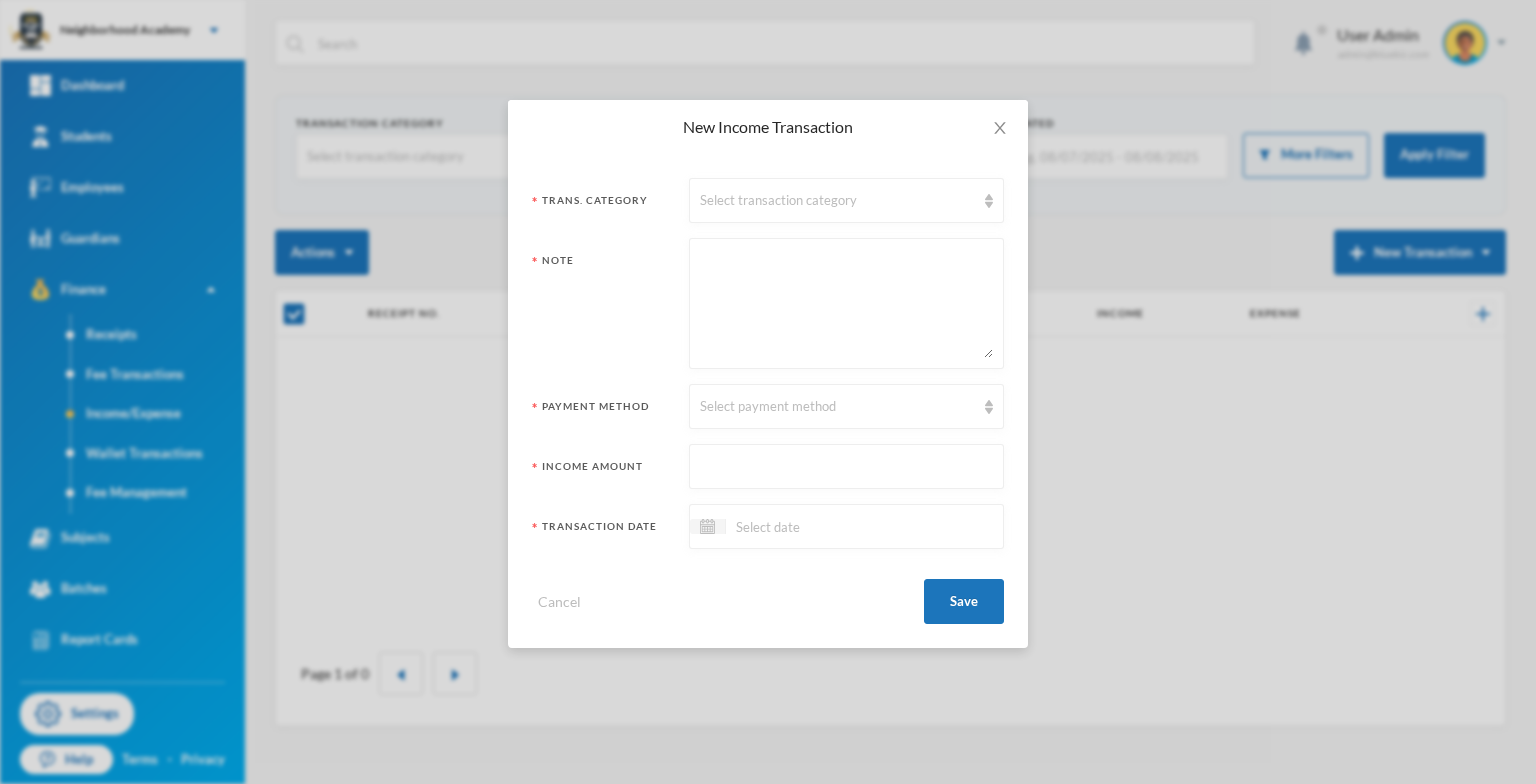 click at bounding box center [846, 467] 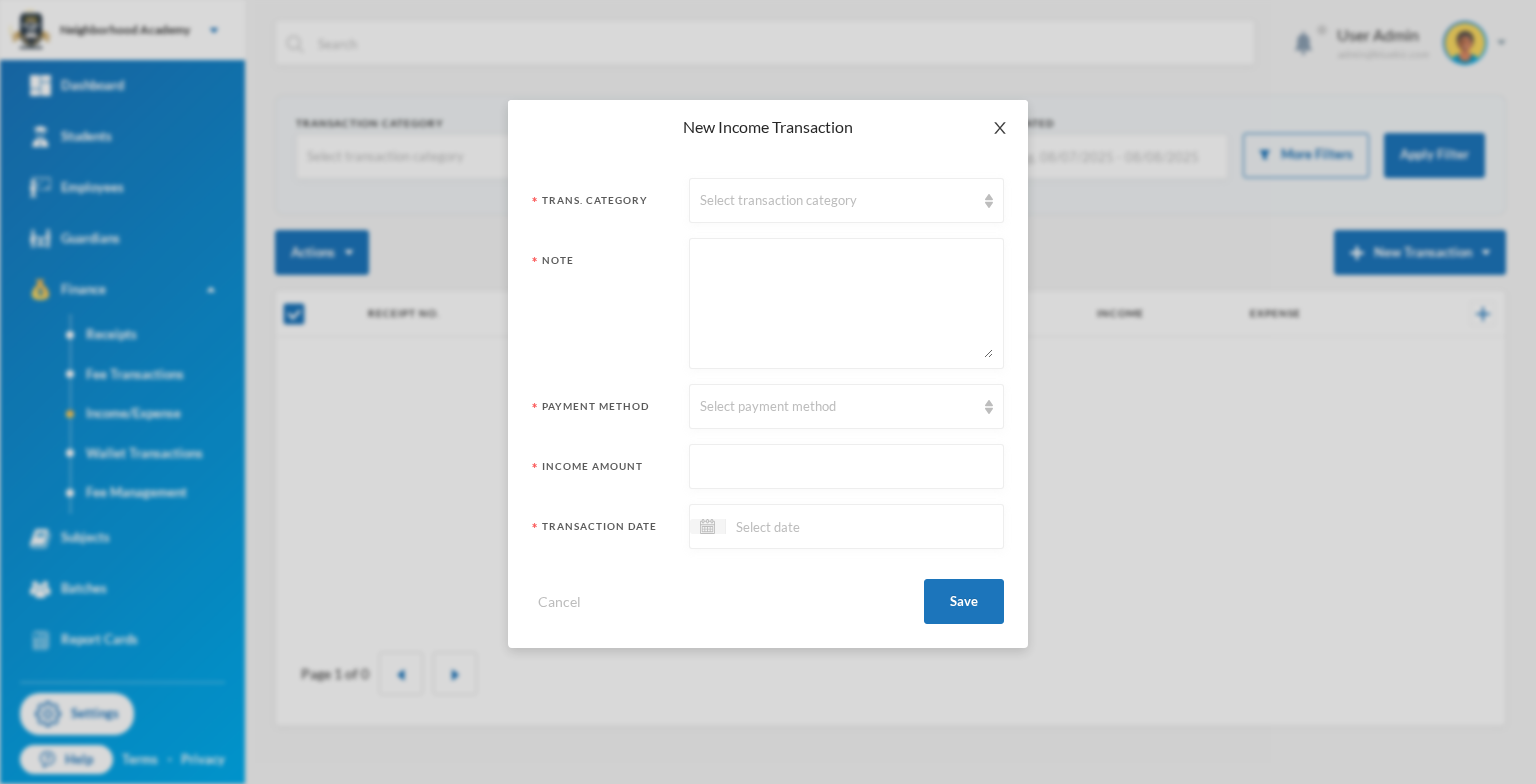 click 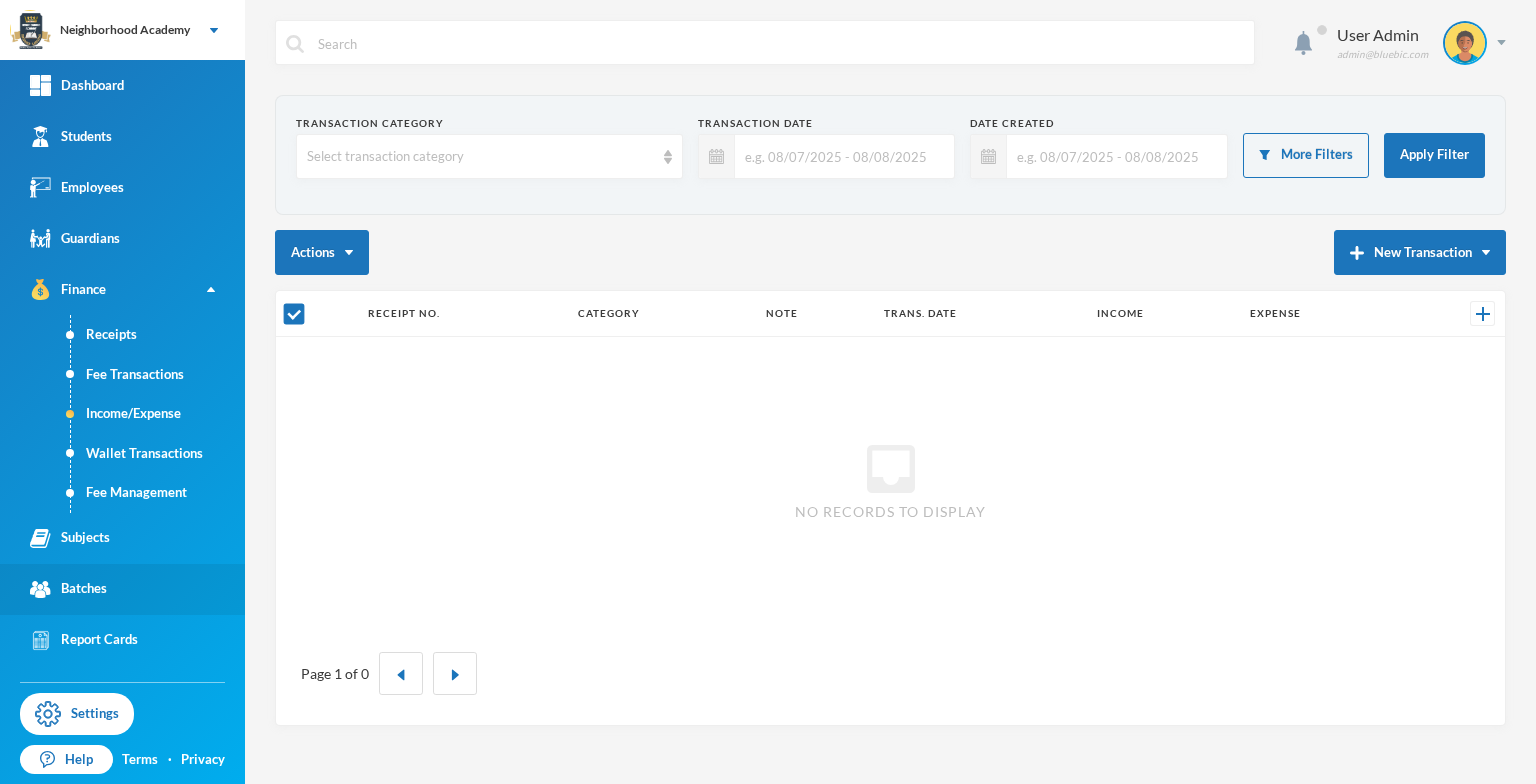 click on "Batches" at bounding box center [68, 589] 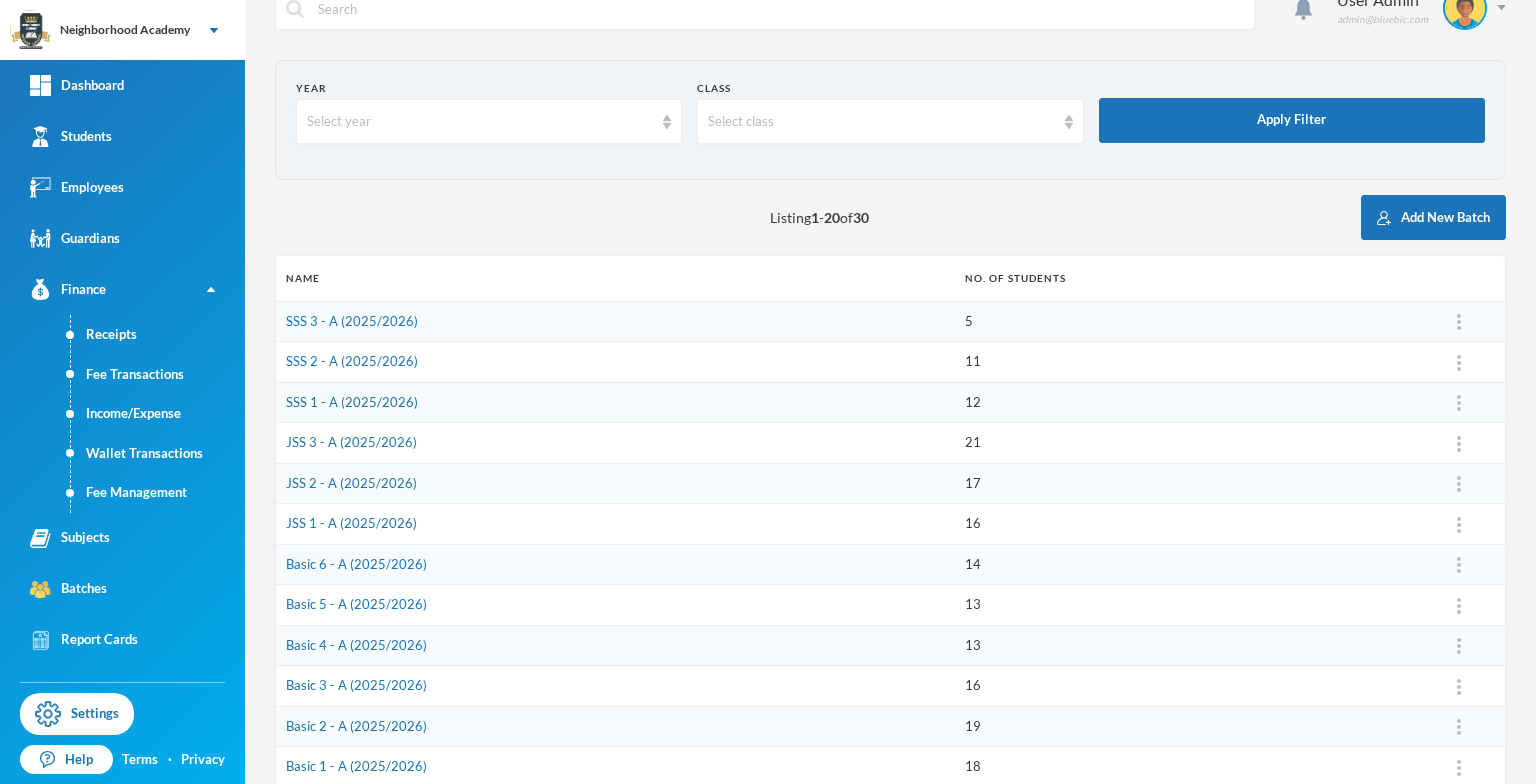 scroll, scrollTop: 0, scrollLeft: 0, axis: both 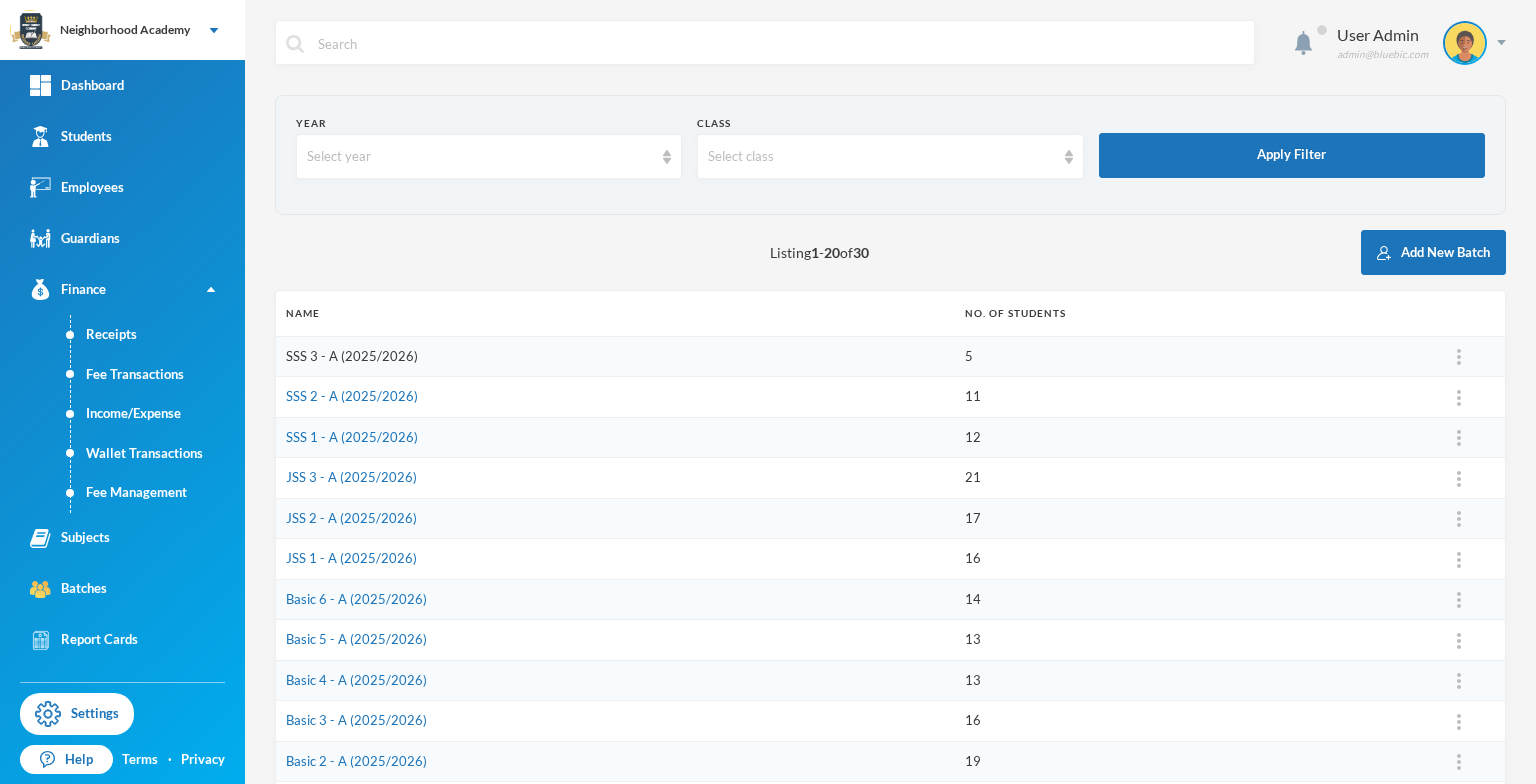 click on "SSS 3 - A (2025/2026)" at bounding box center (352, 356) 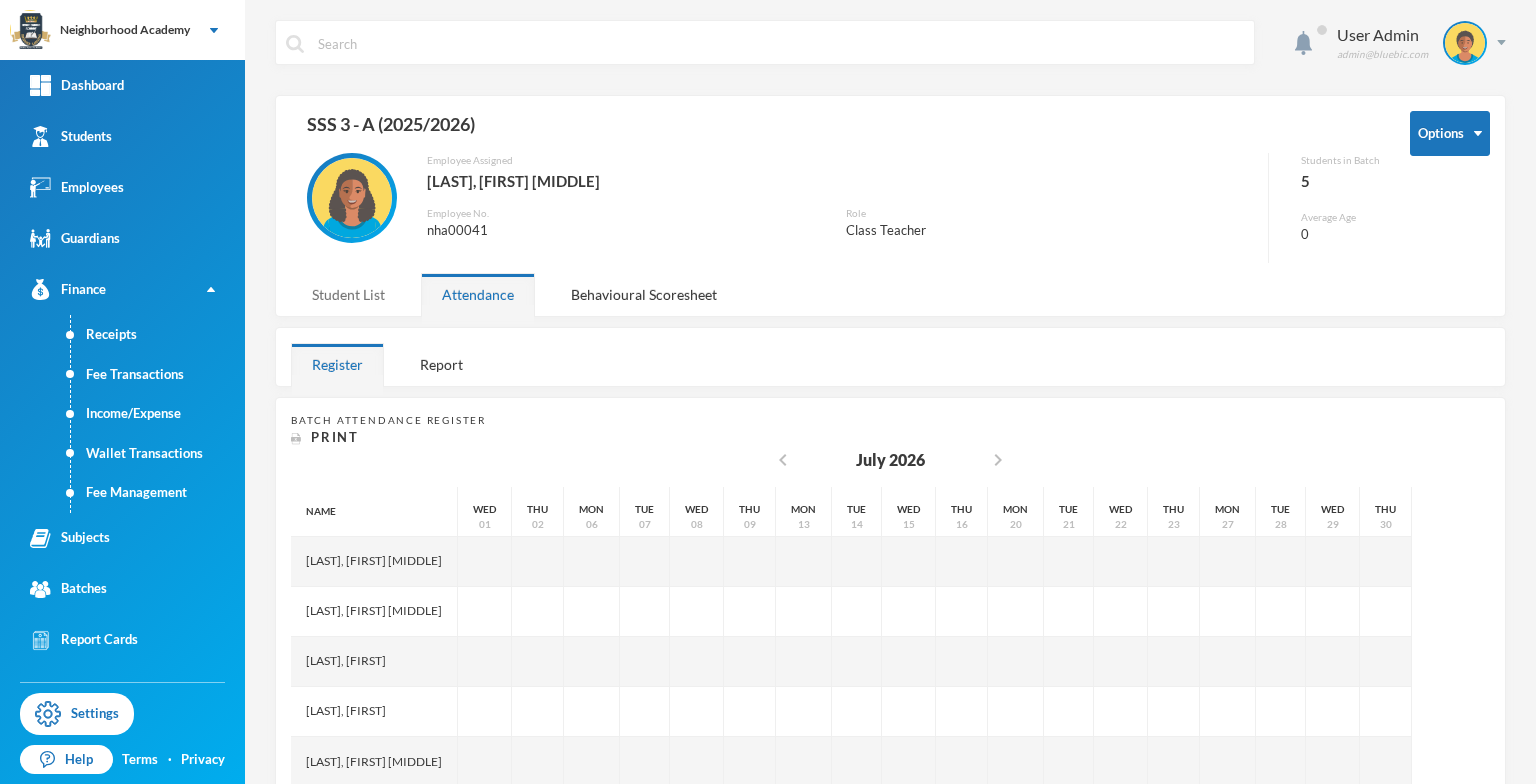 click on "Student List" at bounding box center [348, 294] 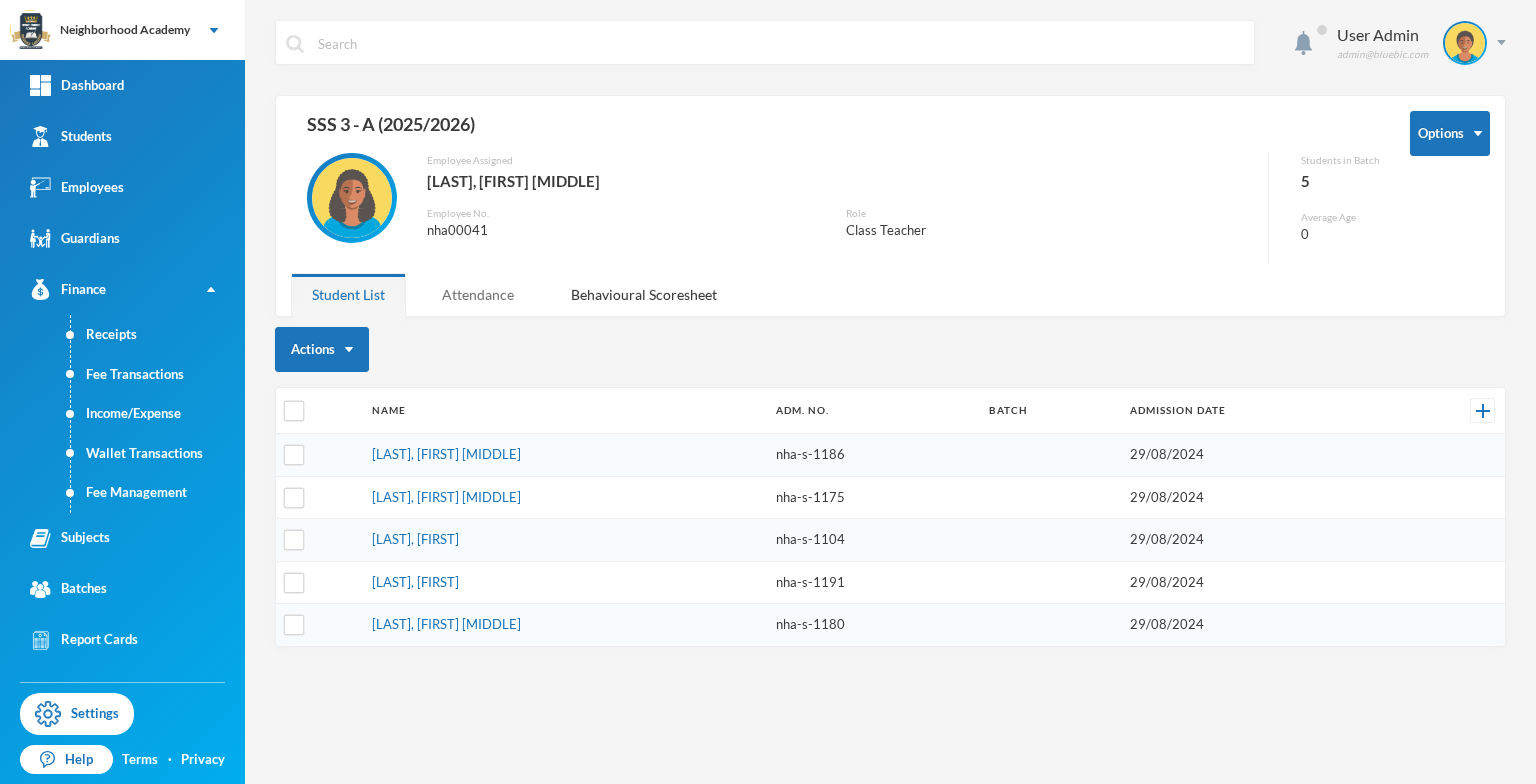 click on "Attendance" at bounding box center (478, 294) 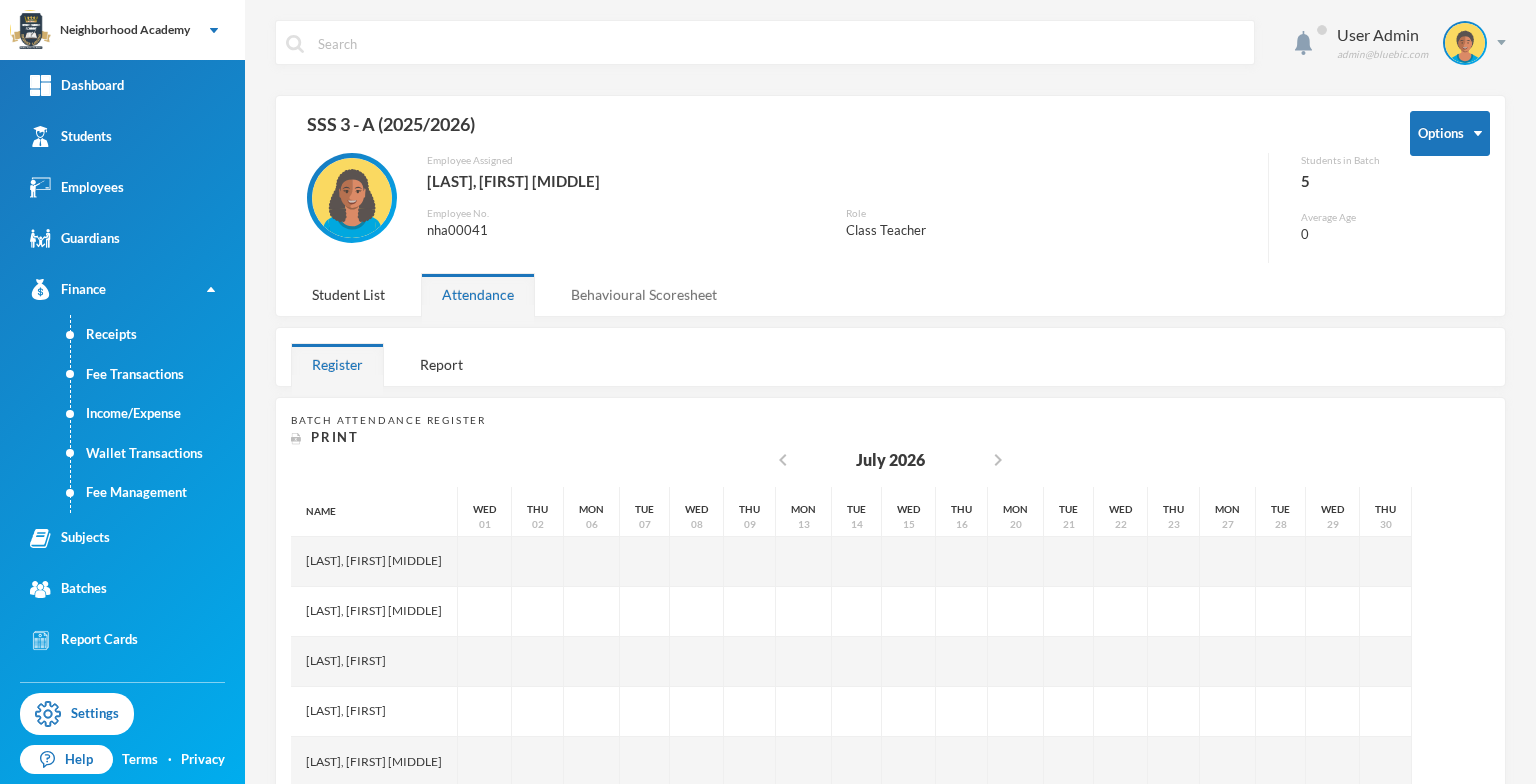 click on "Behavioural Scoresheet" at bounding box center (644, 294) 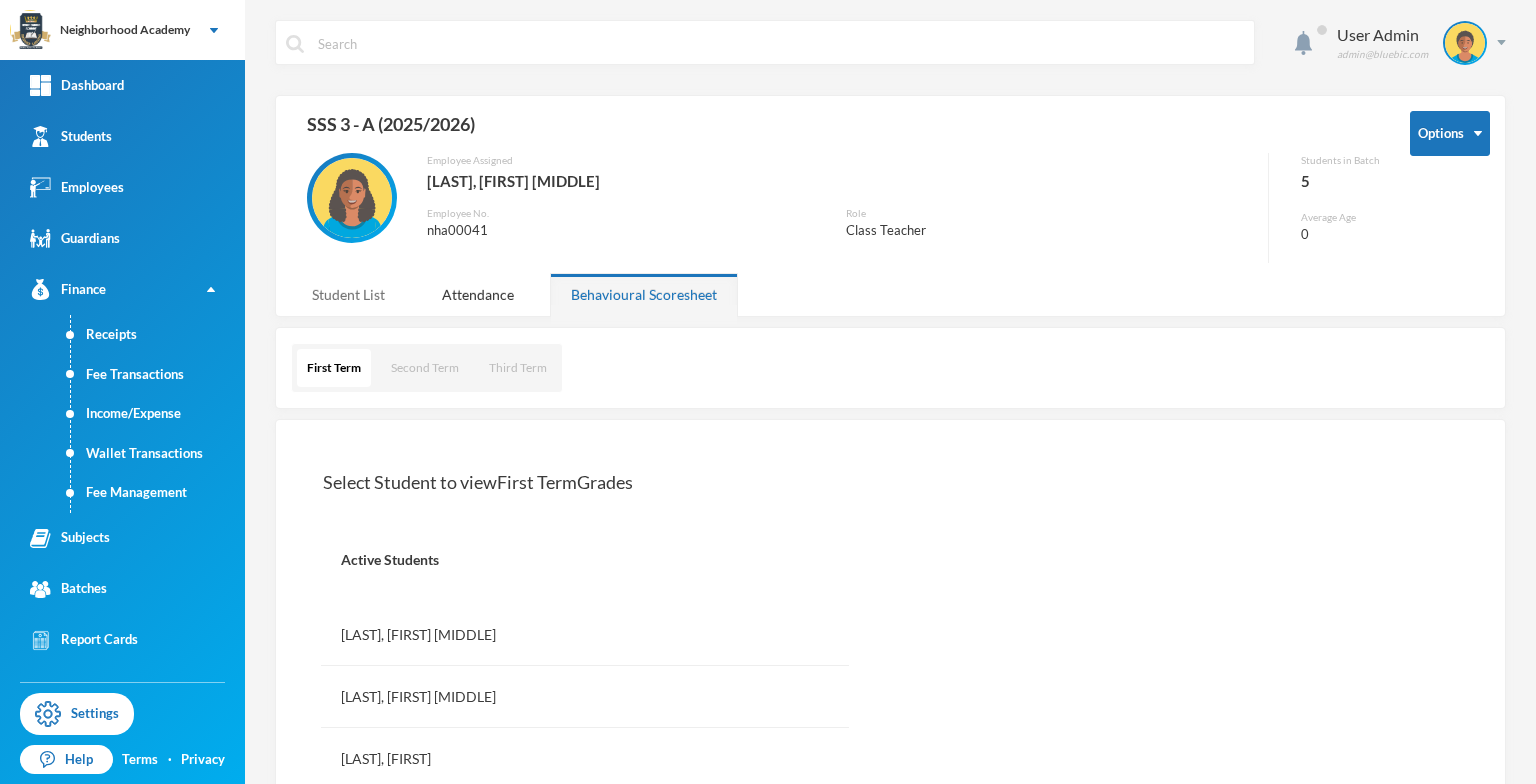click on "Student List" at bounding box center [348, 294] 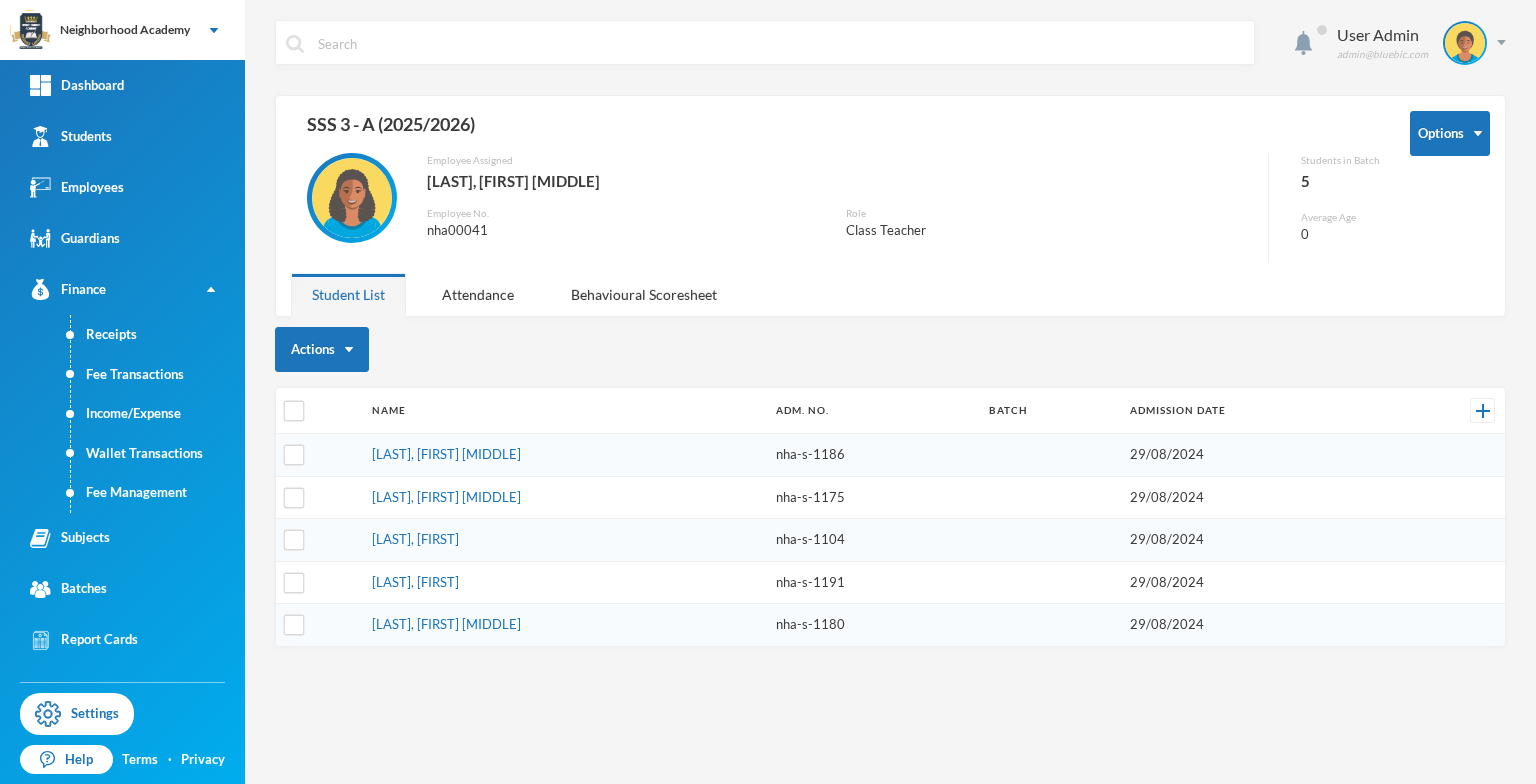 click on "Options SSS 3 - A (2025/2026) Employee Assigned [LAST], [FIRST] [MIDDLE] Employee No. nha00041 Role Class Teacher Students in Batch 5 Average Age 0 Student List Attendance Behavioural Scoresheet" at bounding box center (890, 206) 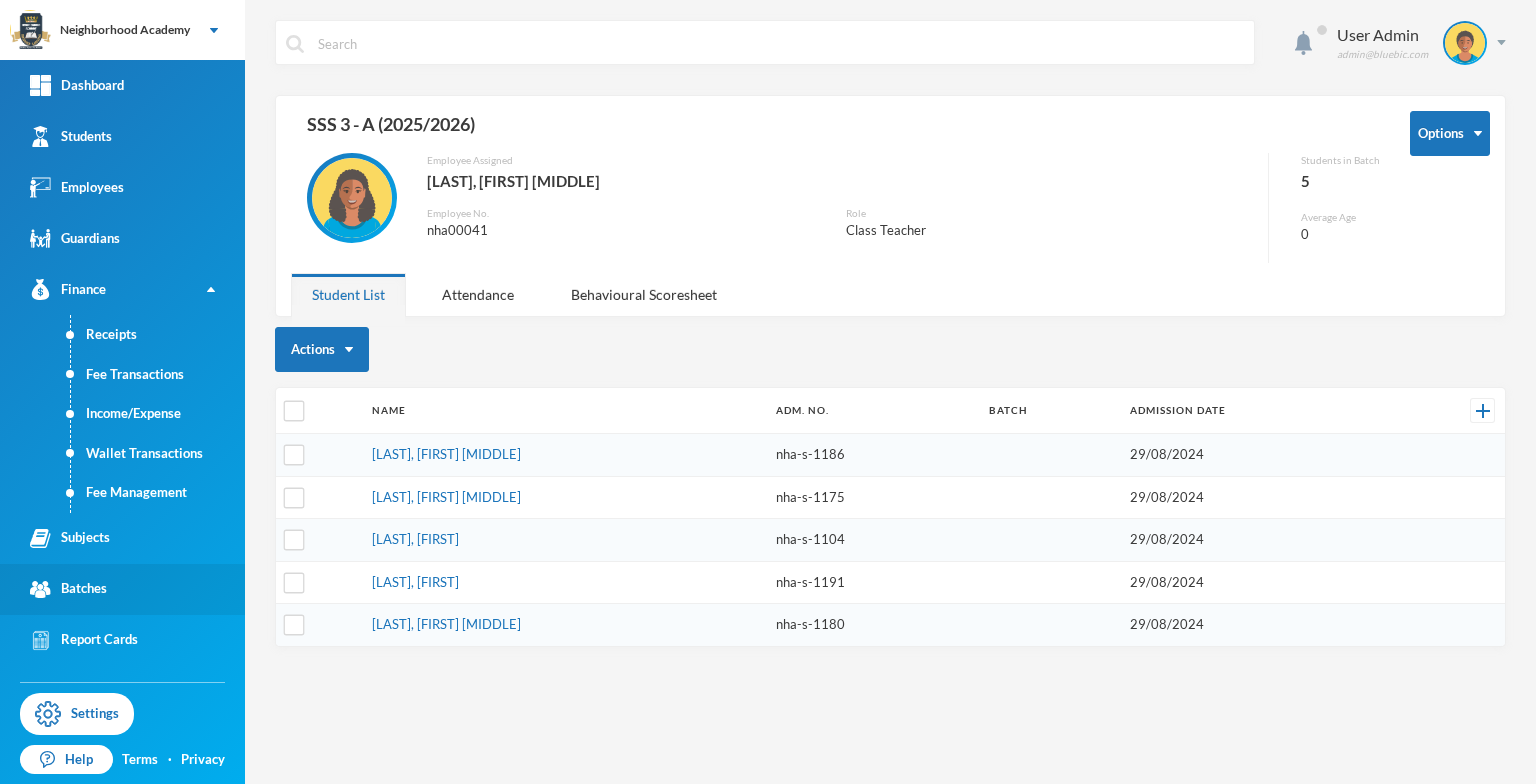 click on "Batches" at bounding box center (68, 589) 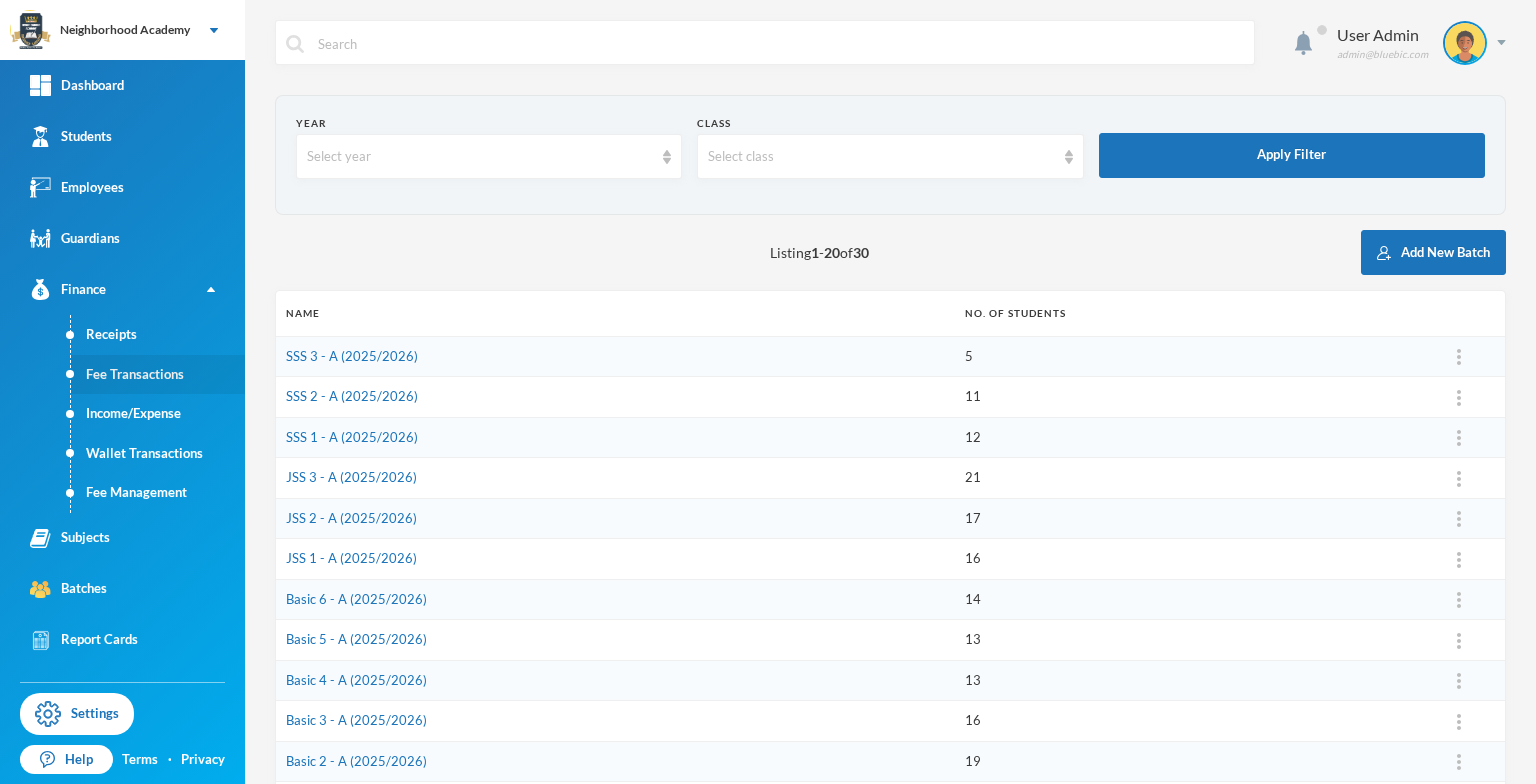 click on "Fee Transactions" at bounding box center [158, 375] 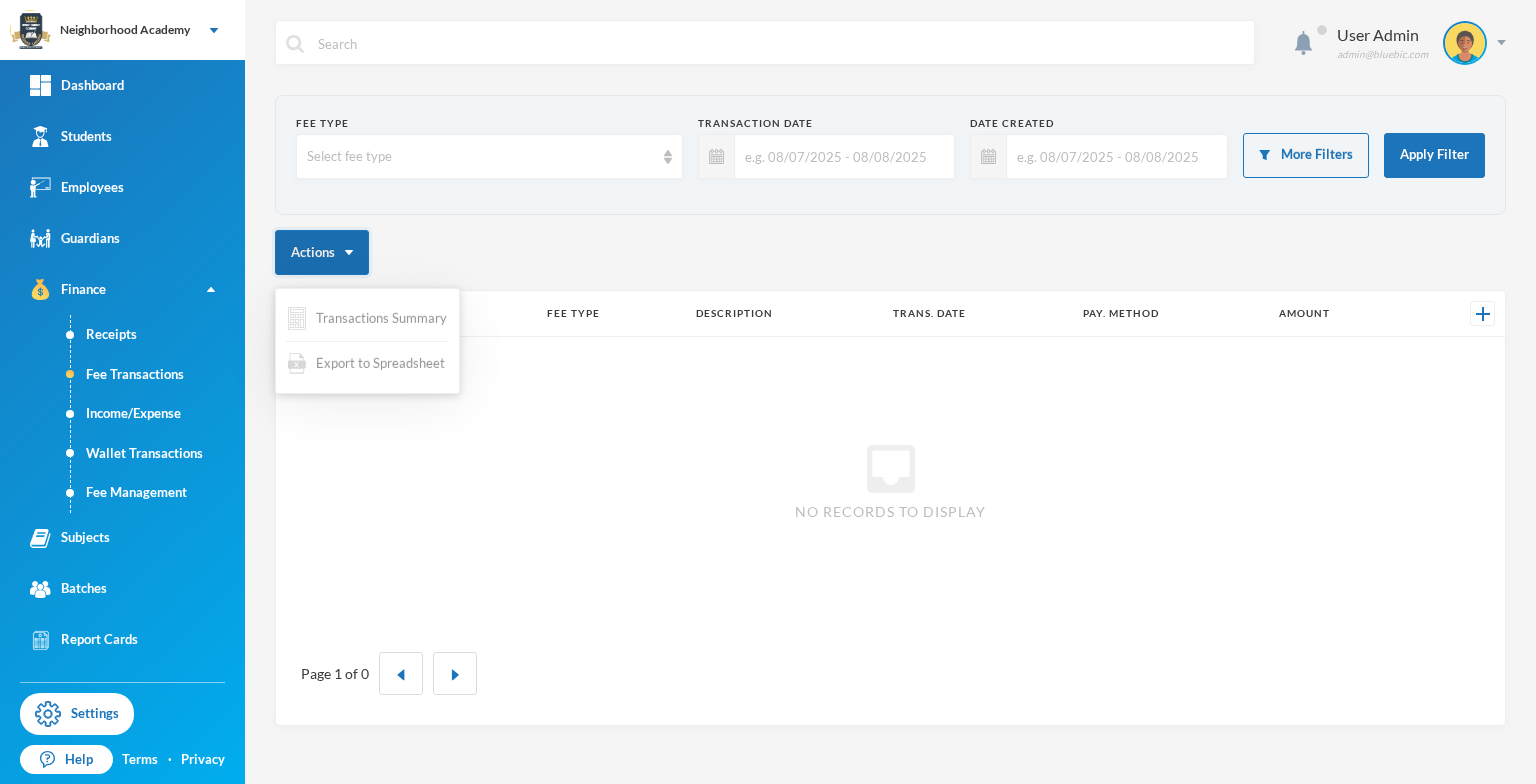 click on "Actions" at bounding box center (322, 252) 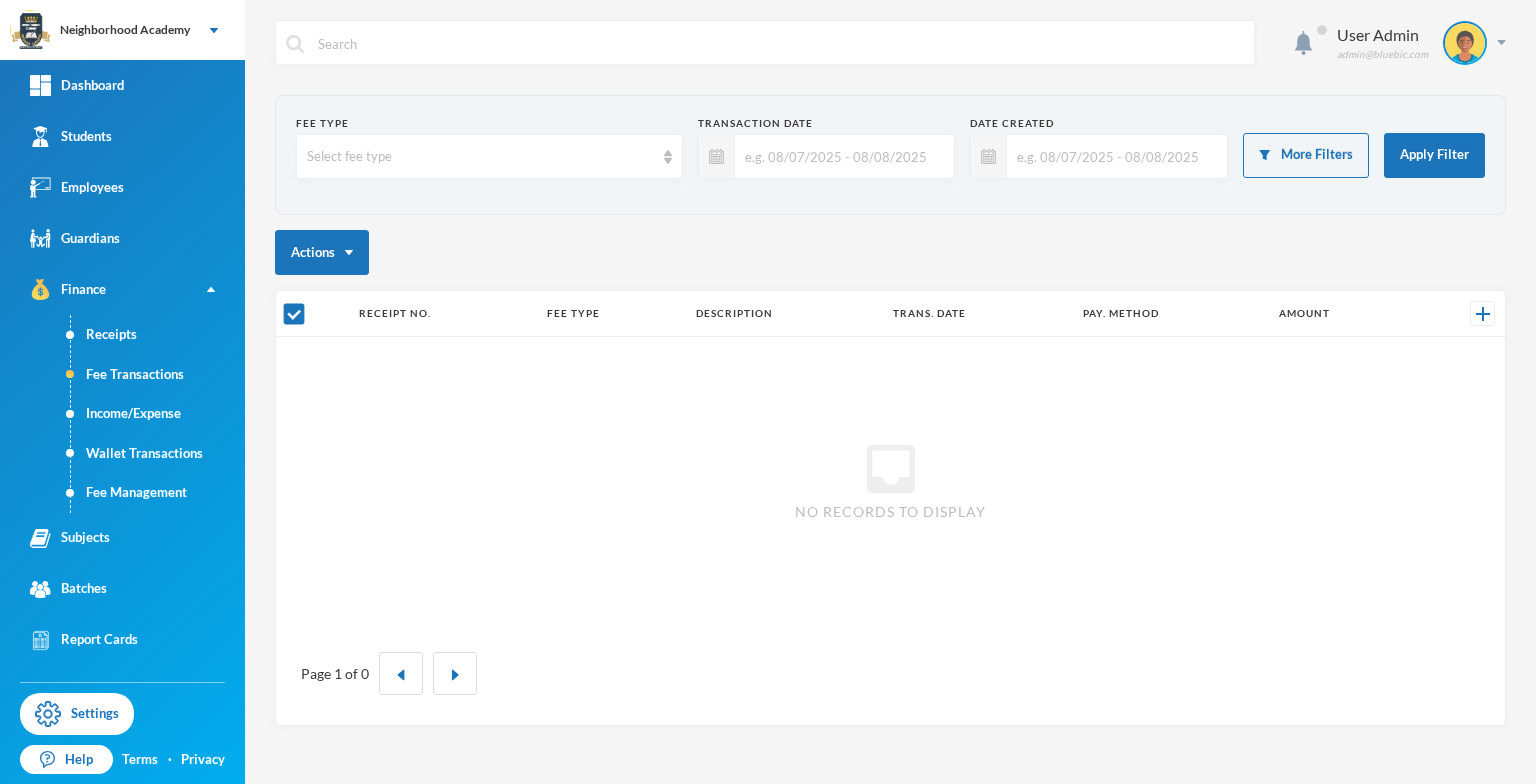 click on "inbox No records to display" at bounding box center [890, 479] 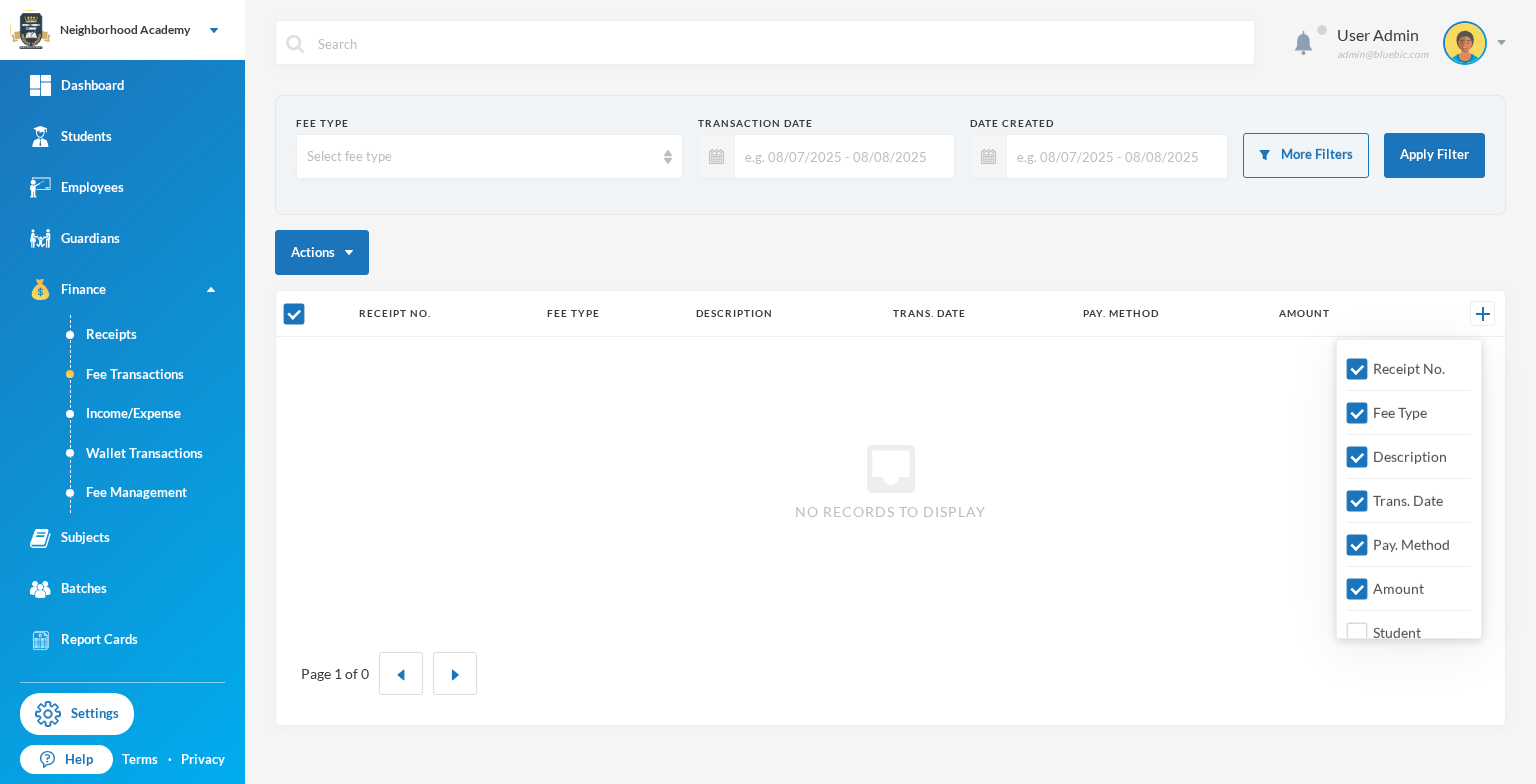 scroll, scrollTop: 110, scrollLeft: 0, axis: vertical 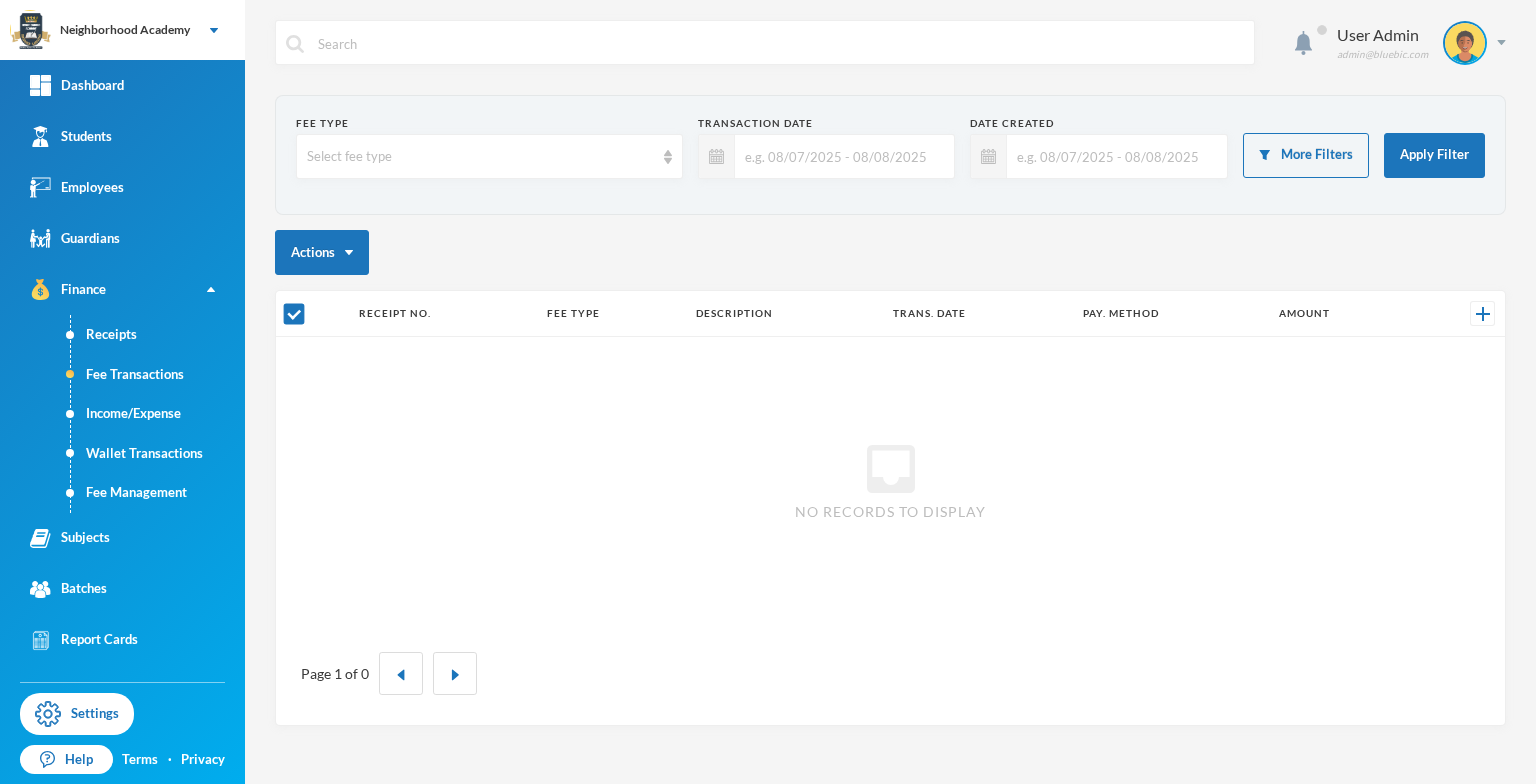 click on "Page 1 of 0" at bounding box center (890, 673) 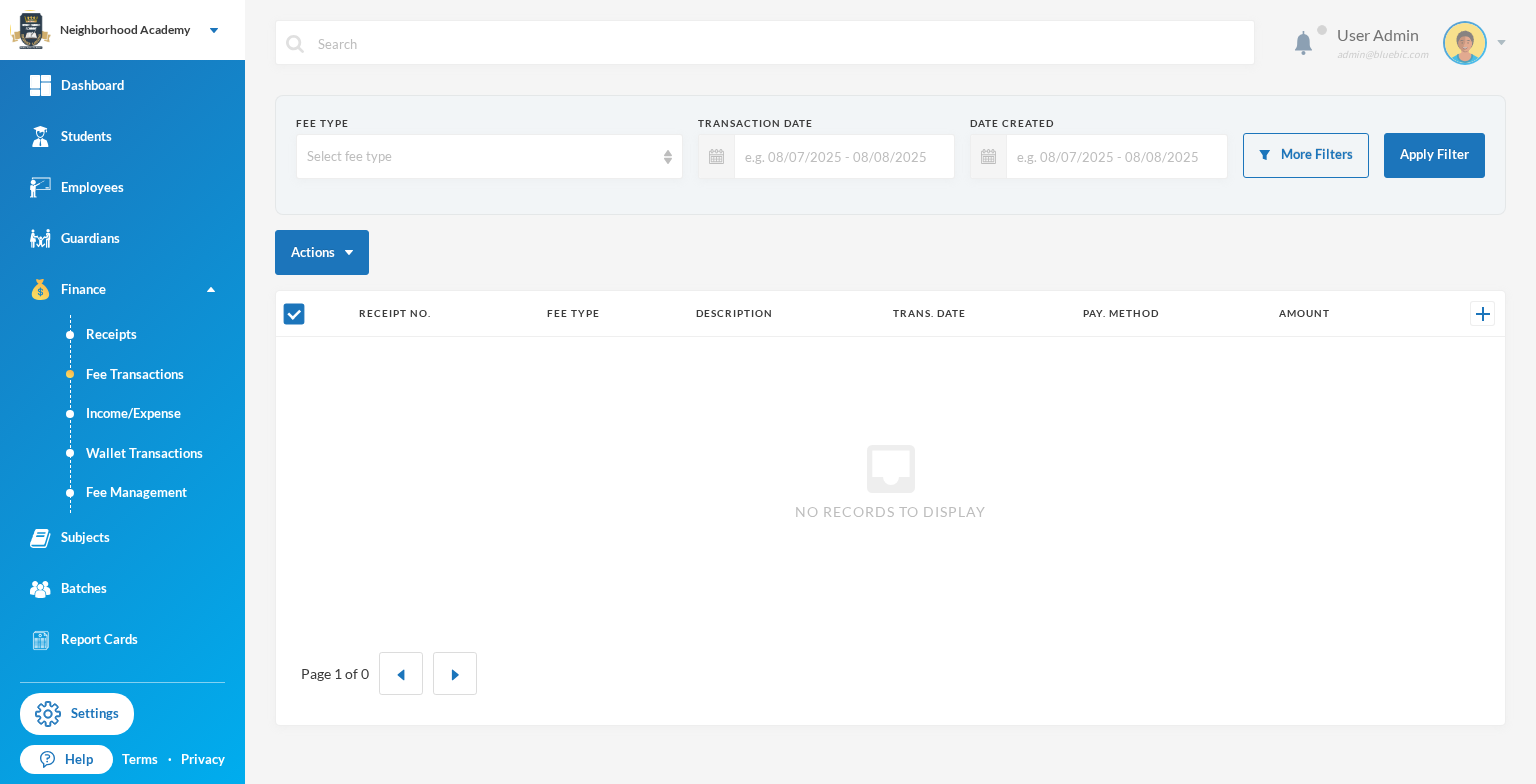 click on "[FIRST], [EMAIL]" at bounding box center (1414, 43) 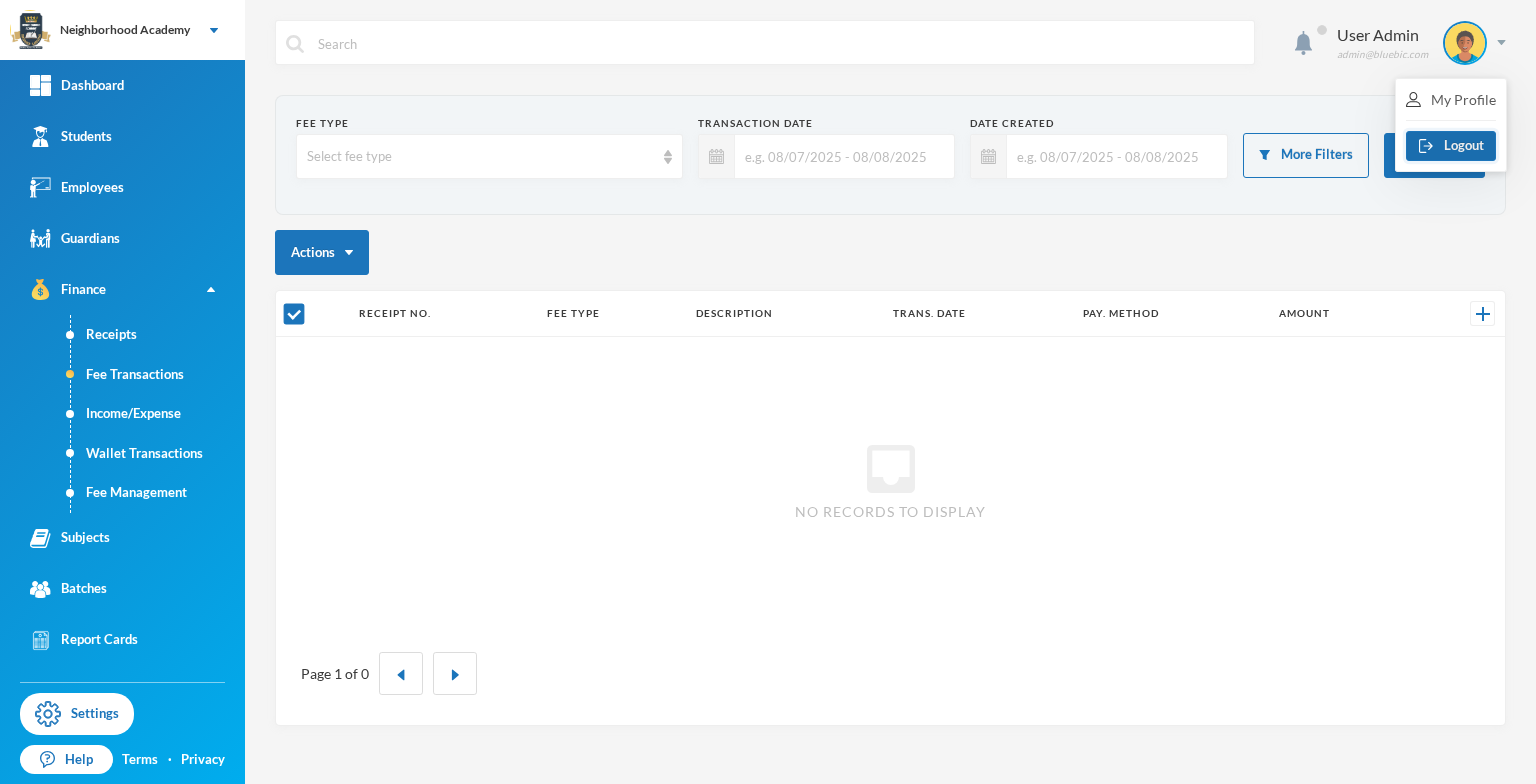 click on "Logout" at bounding box center [1451, 146] 